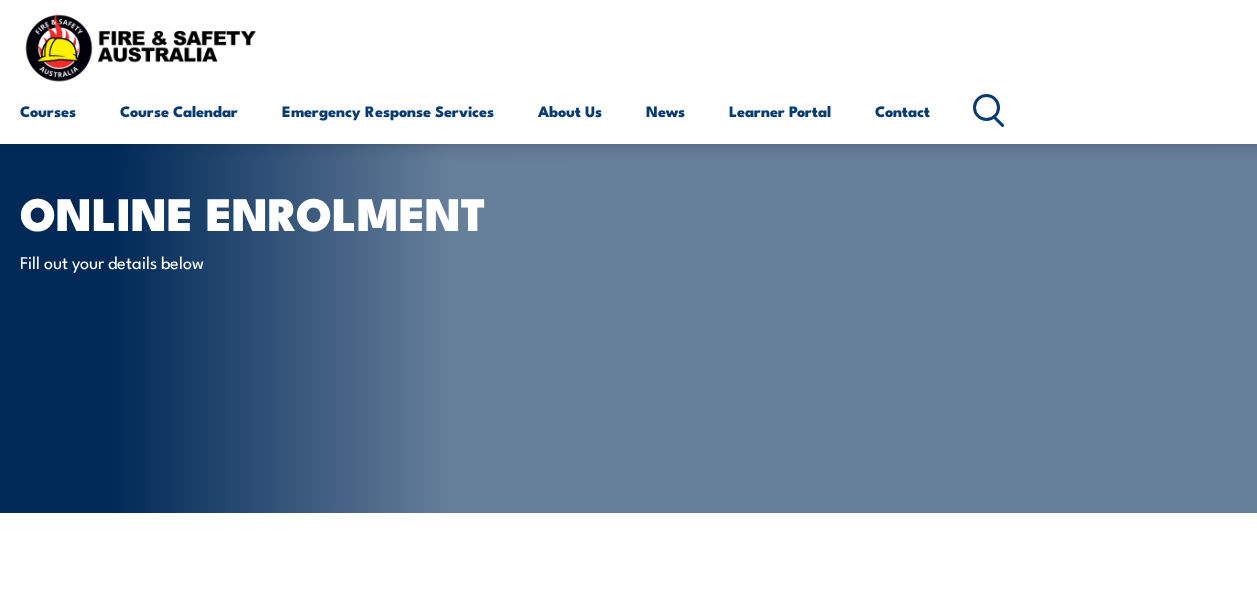 scroll, scrollTop: 473, scrollLeft: 0, axis: vertical 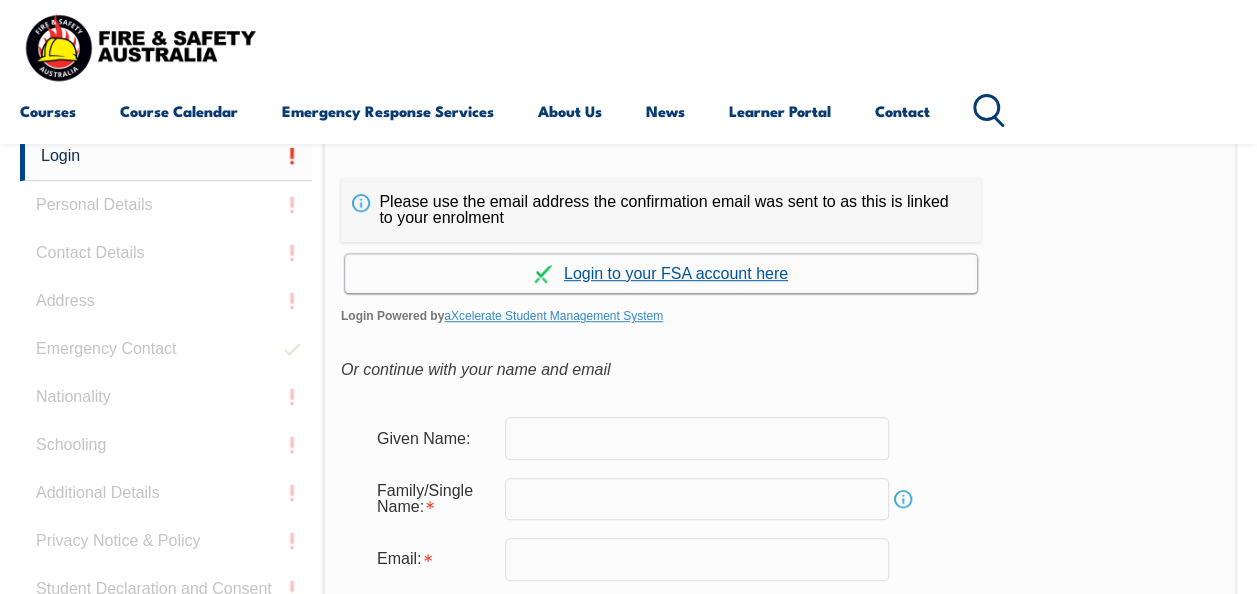 click on "Continue with aXcelerate" at bounding box center [661, 273] 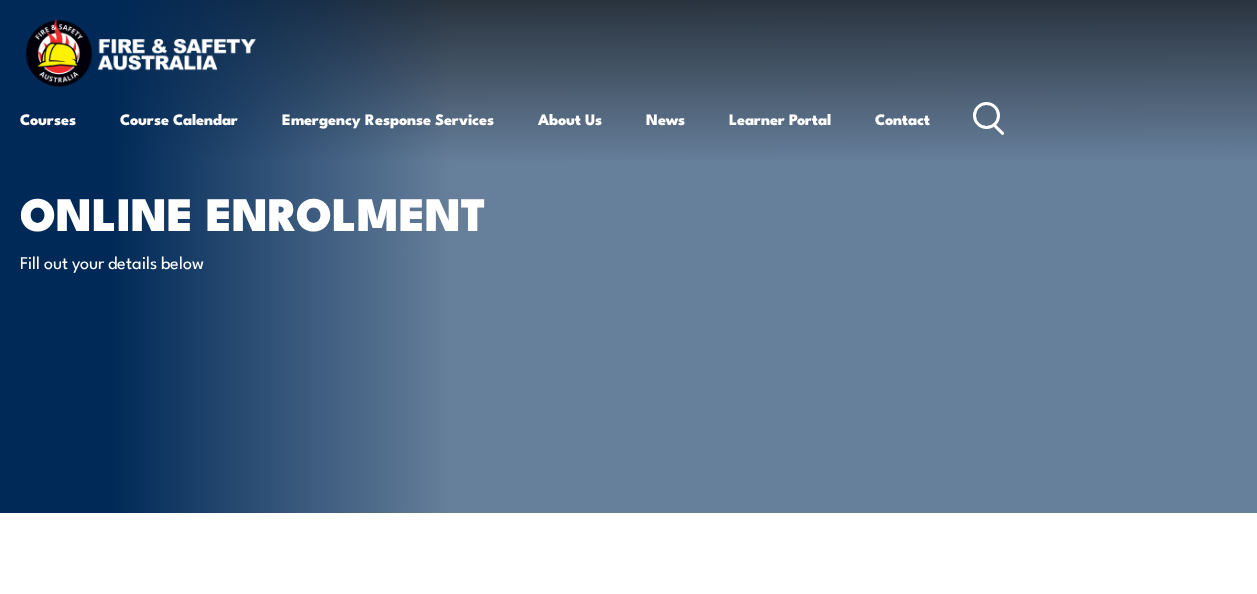 scroll, scrollTop: 0, scrollLeft: 0, axis: both 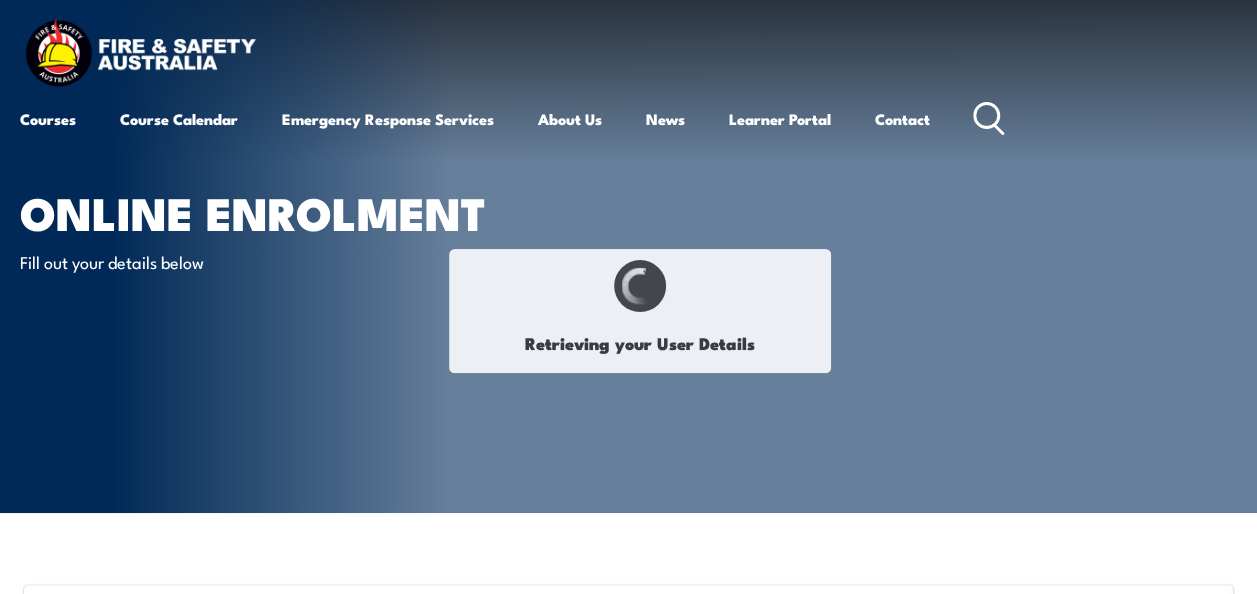 select on "Mr" 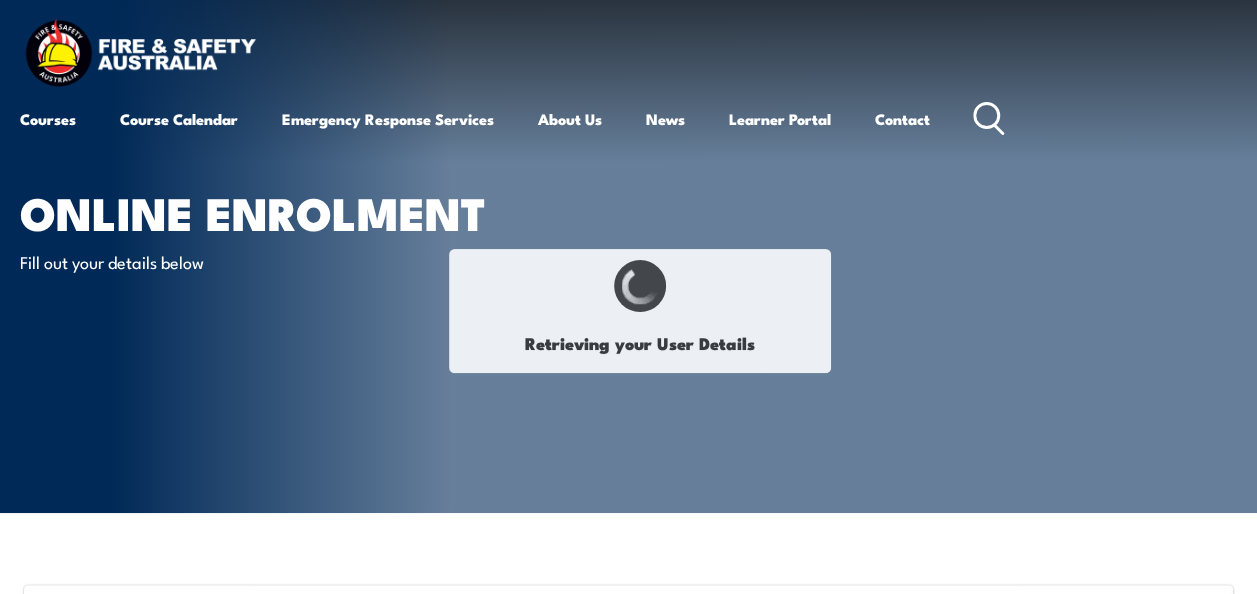 type on "Bryn" 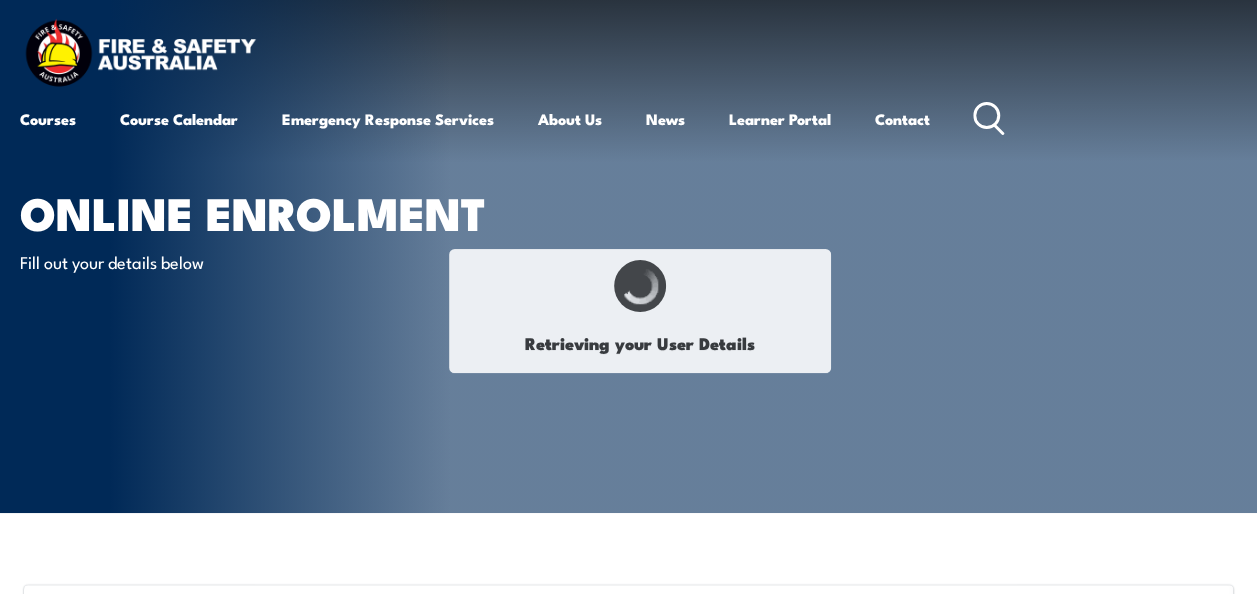 type on "[LAST]" 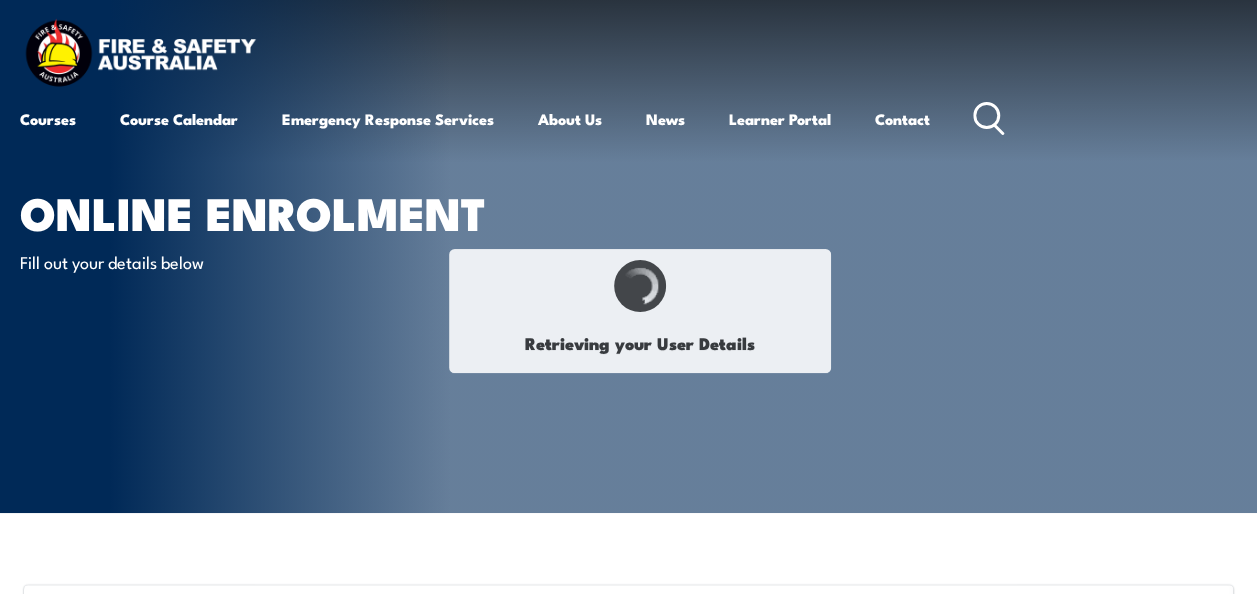 type on "[DATE]" 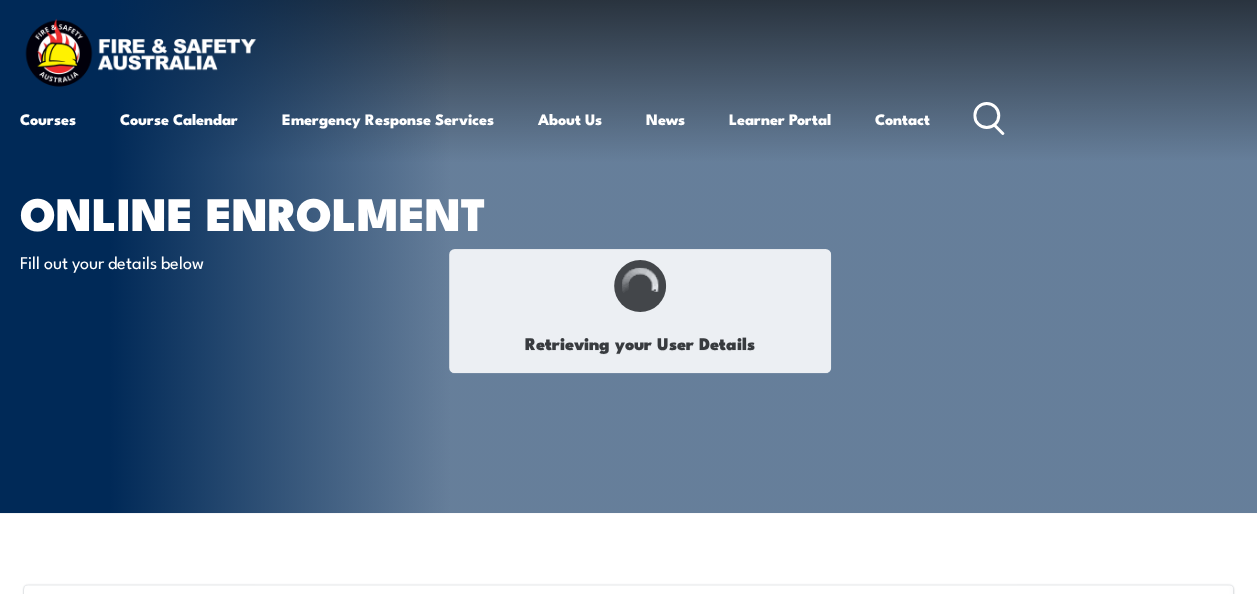 type on "CTZEP3AQYT" 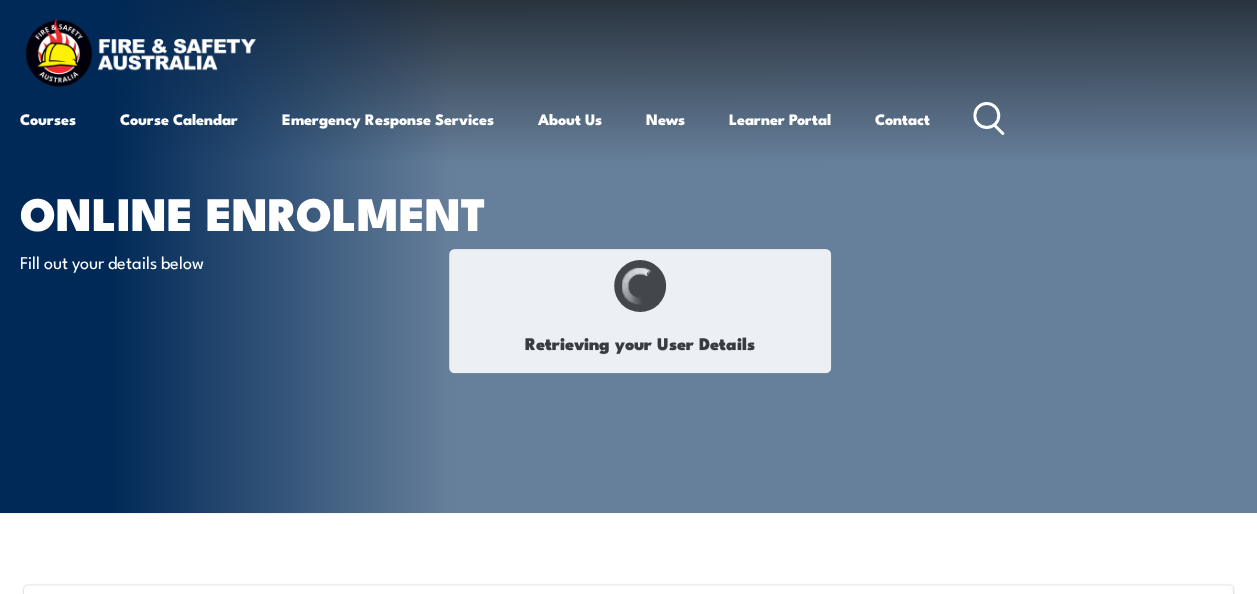 select on "M" 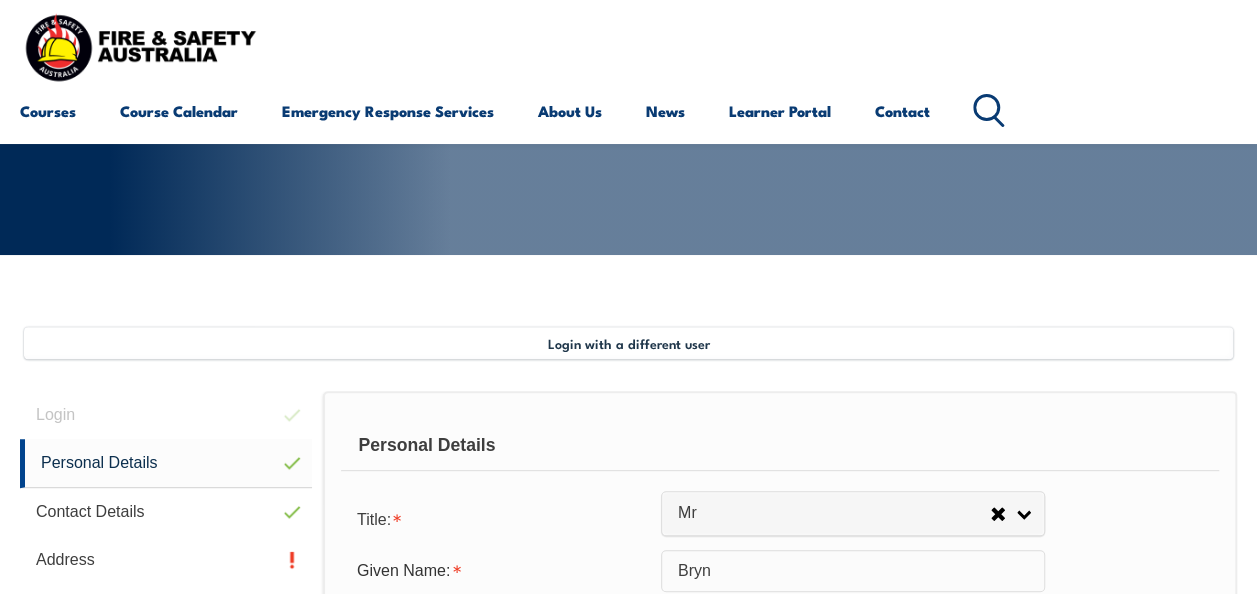 scroll, scrollTop: 485, scrollLeft: 0, axis: vertical 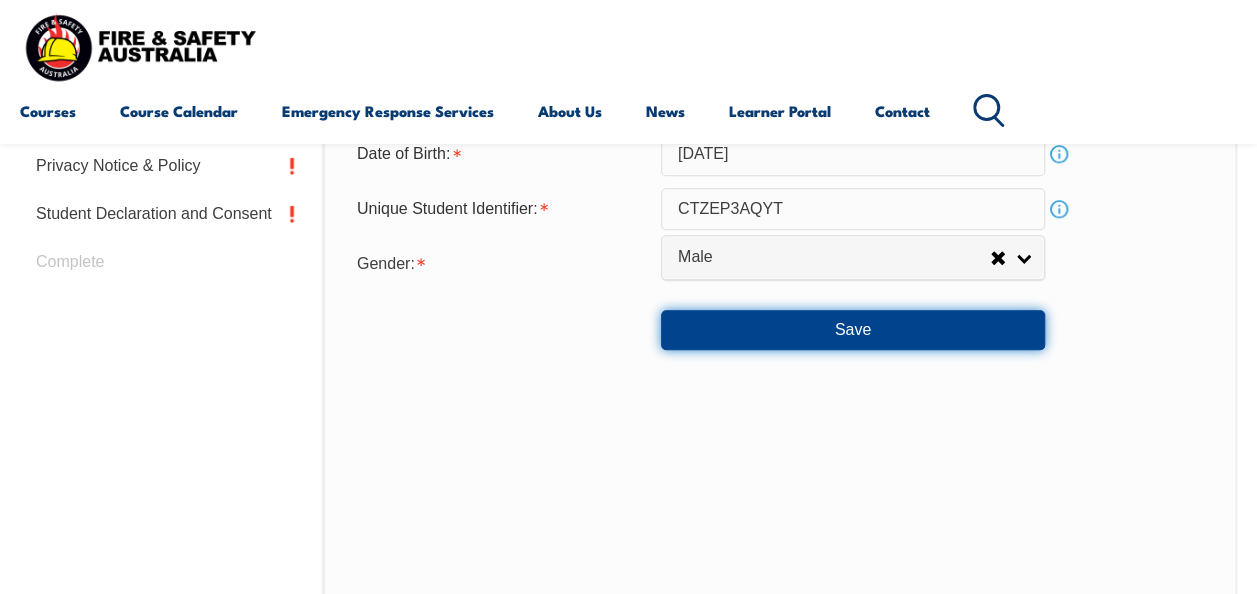 click on "Save" at bounding box center (853, 330) 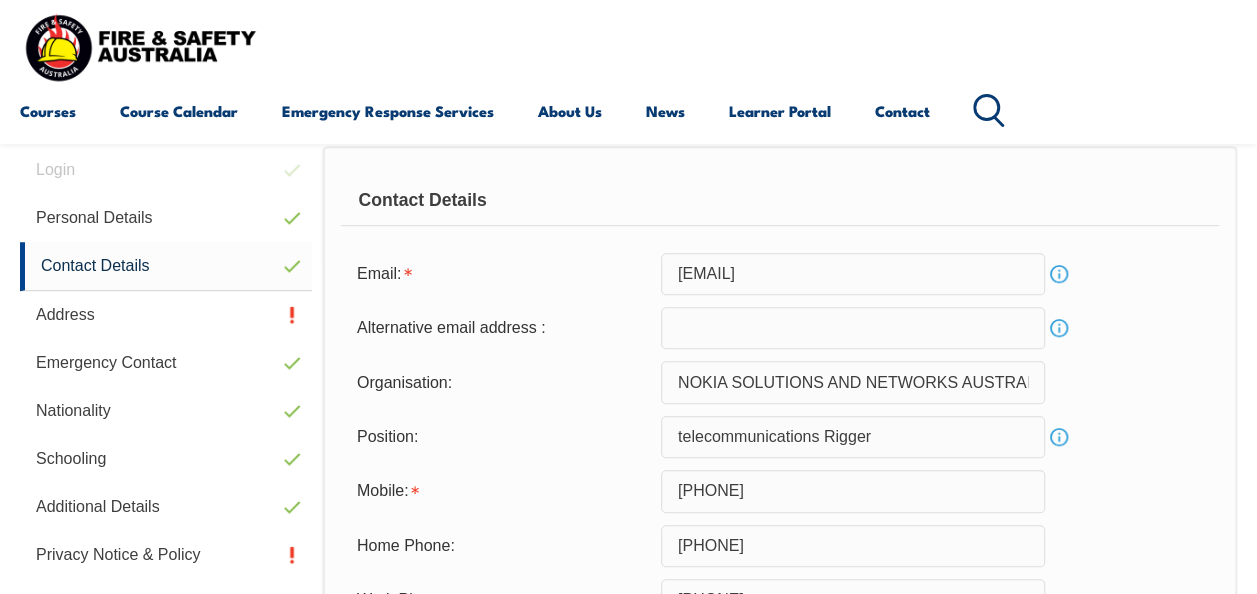 scroll, scrollTop: 485, scrollLeft: 0, axis: vertical 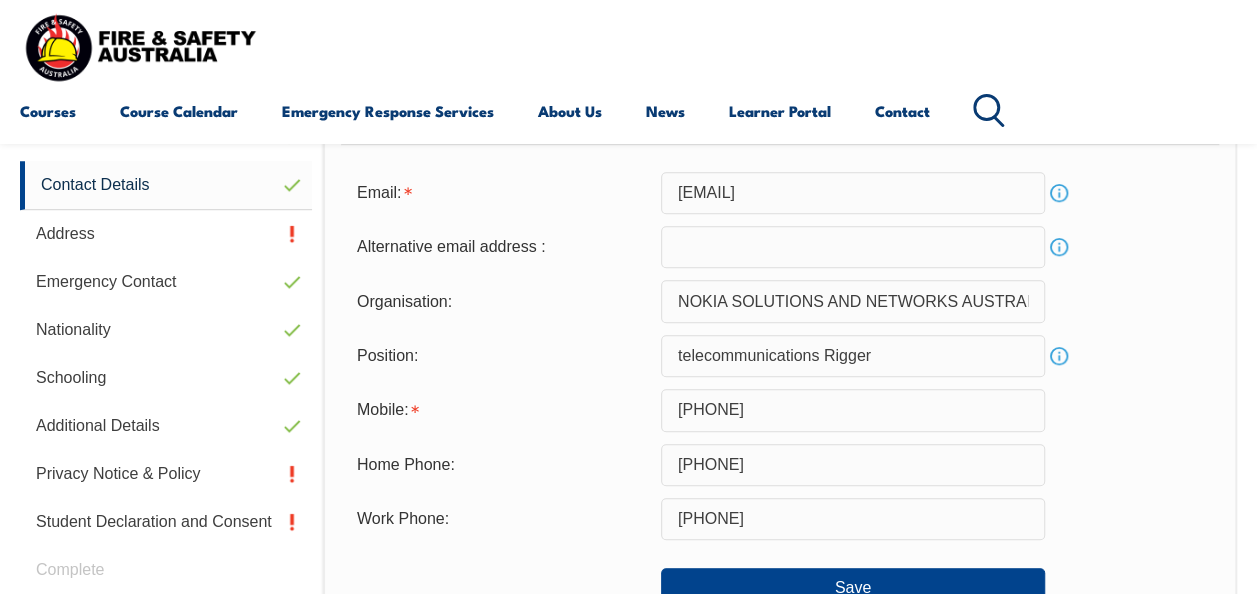 click at bounding box center [853, 247] 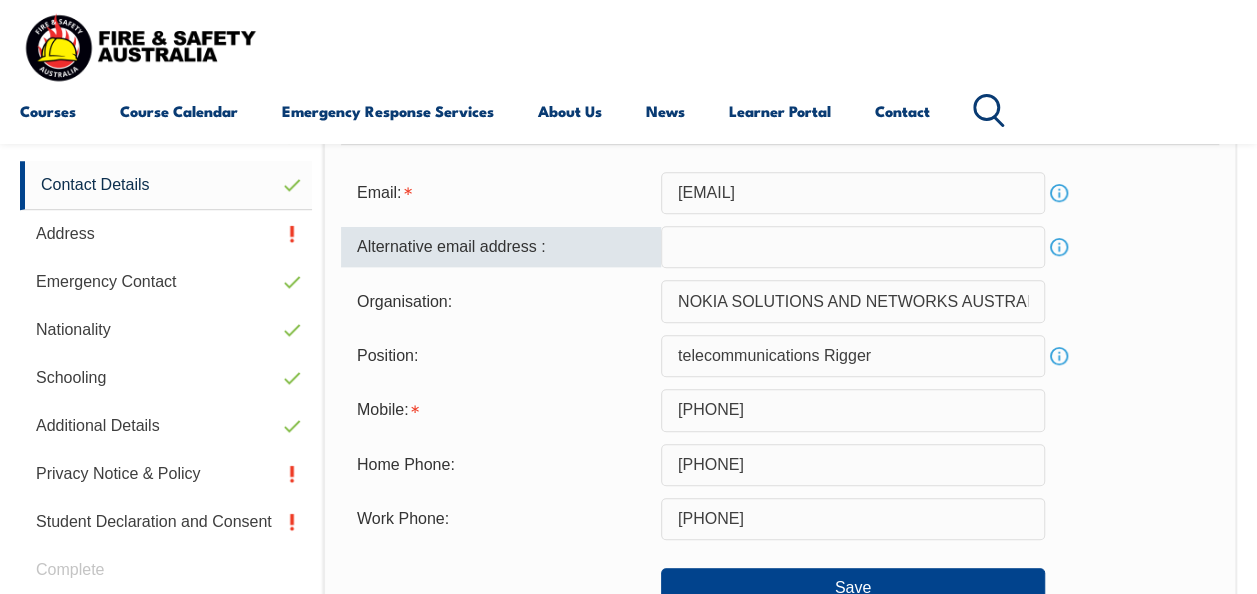 type on "[EMAIL]" 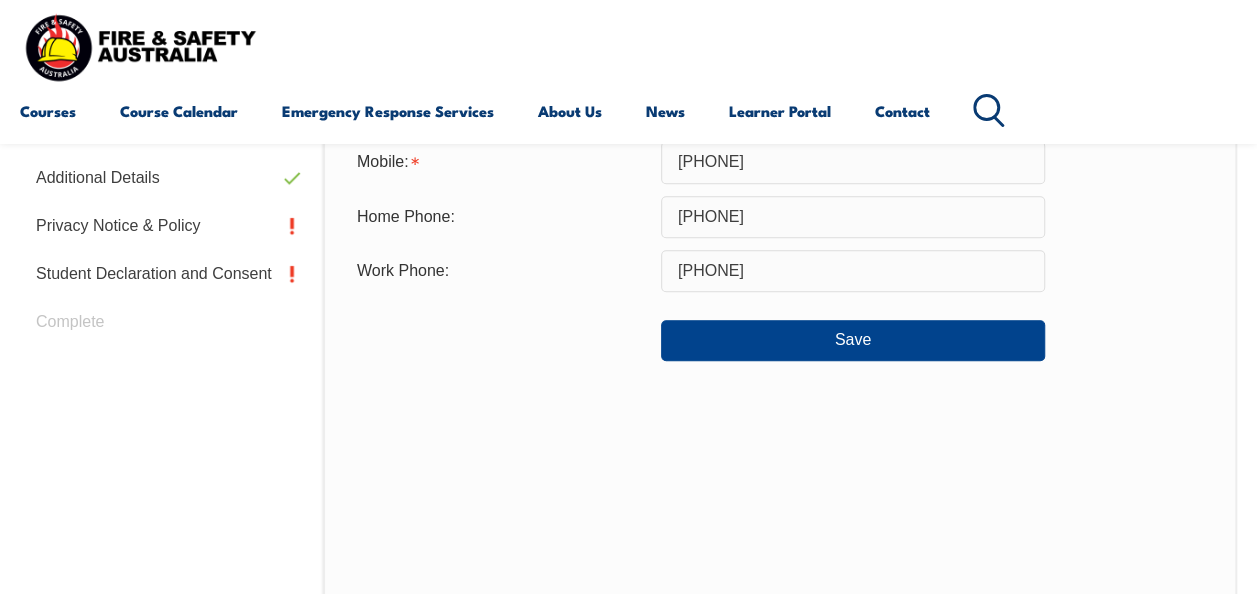 scroll, scrollTop: 835, scrollLeft: 0, axis: vertical 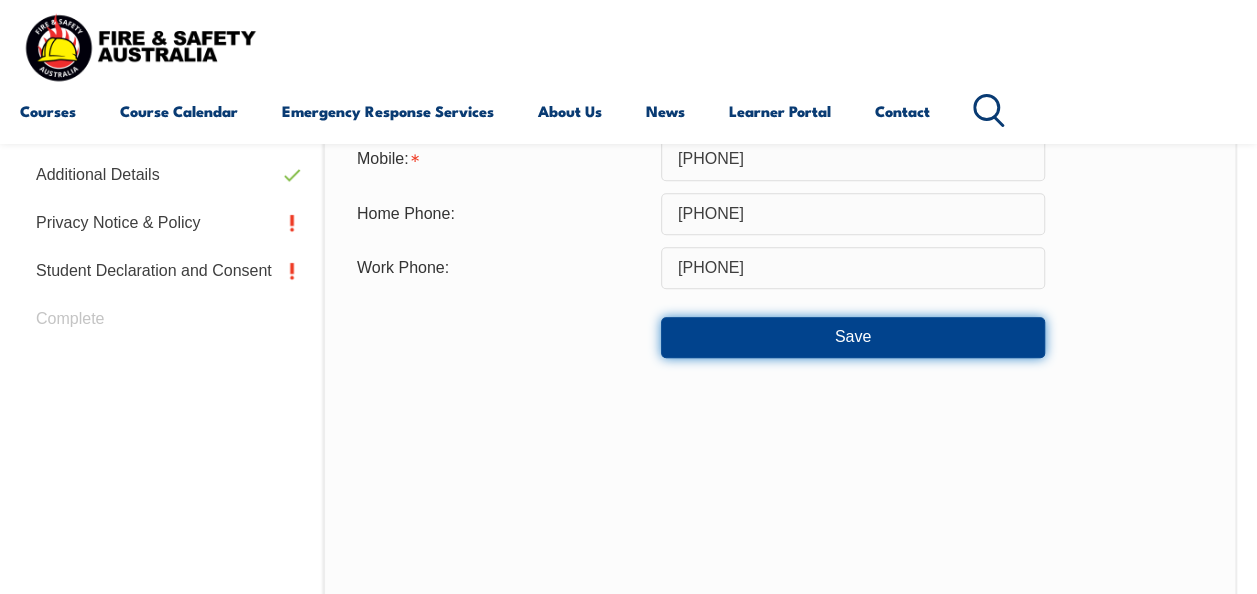click on "Save" at bounding box center [853, 337] 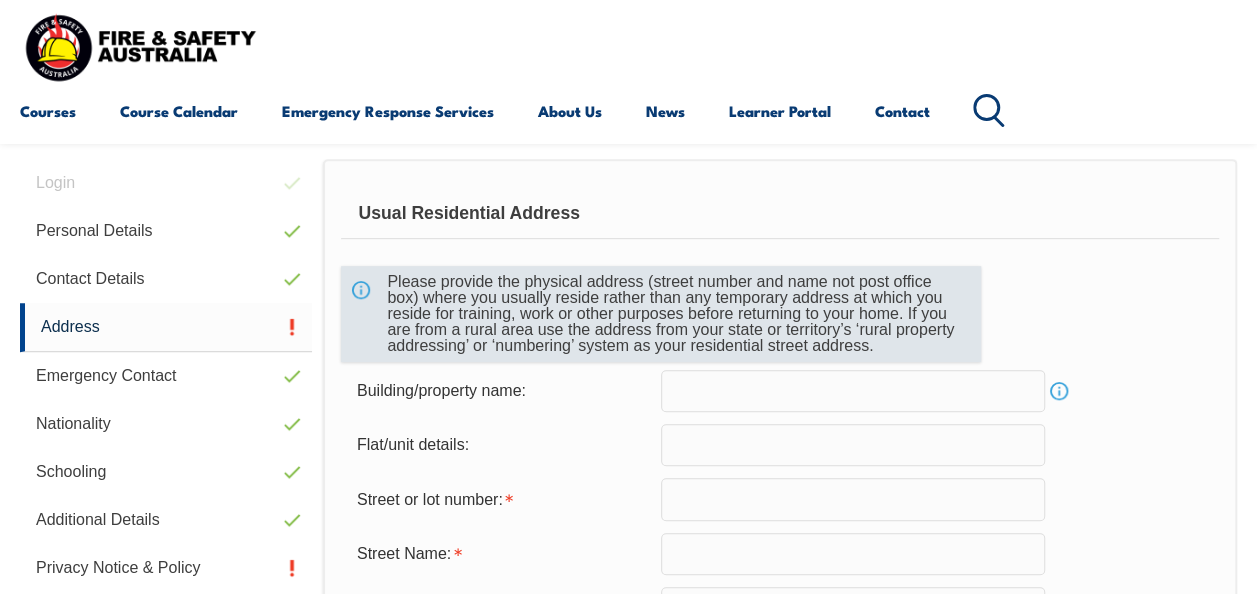 scroll, scrollTop: 485, scrollLeft: 0, axis: vertical 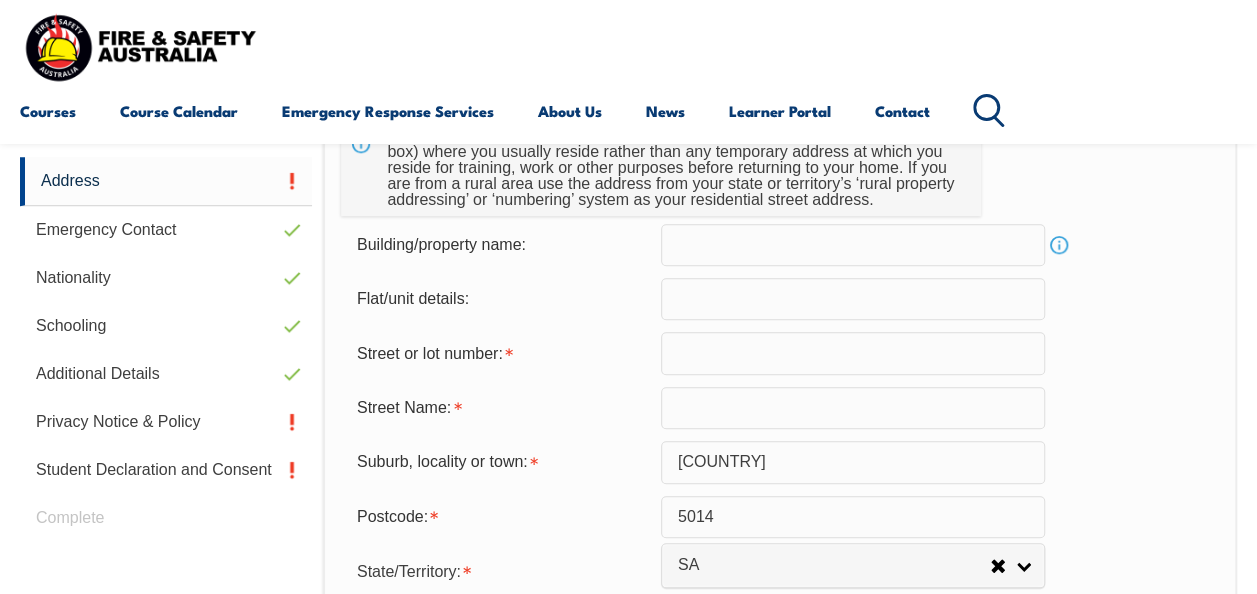 click at bounding box center [853, 353] 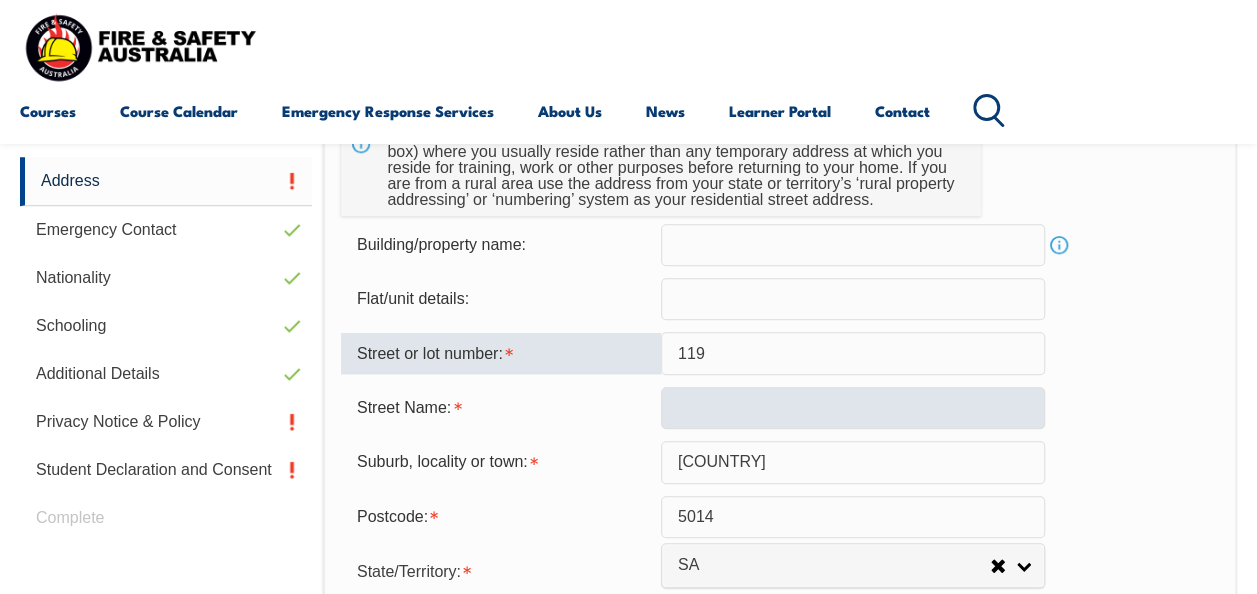 type on "119" 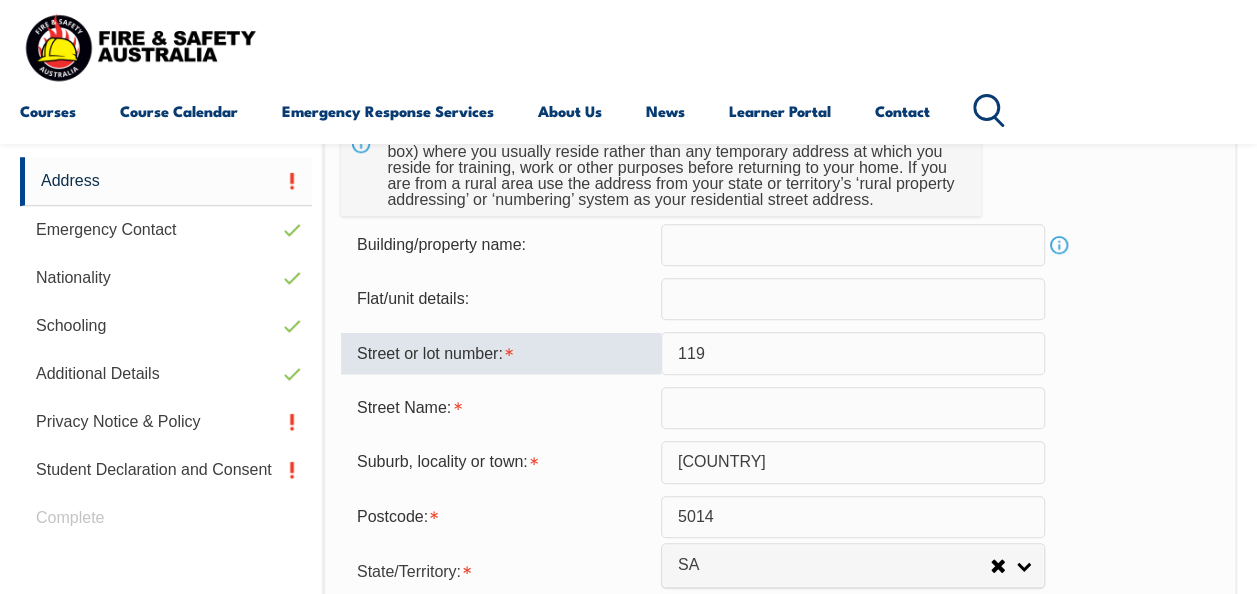 click at bounding box center (853, 408) 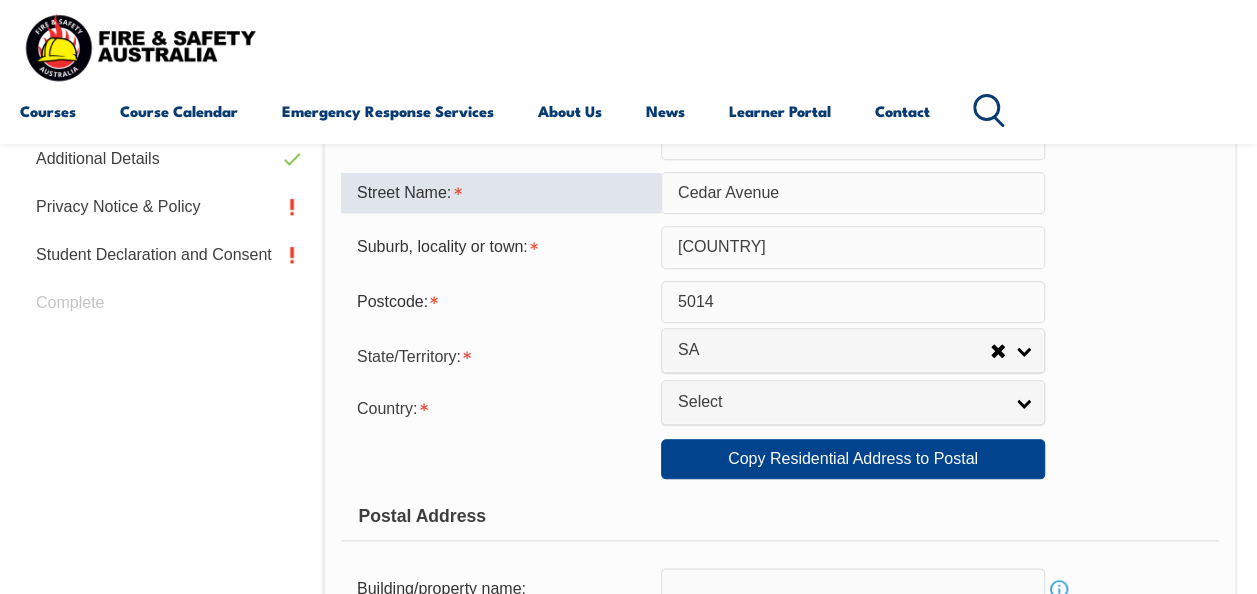 scroll, scrollTop: 866, scrollLeft: 0, axis: vertical 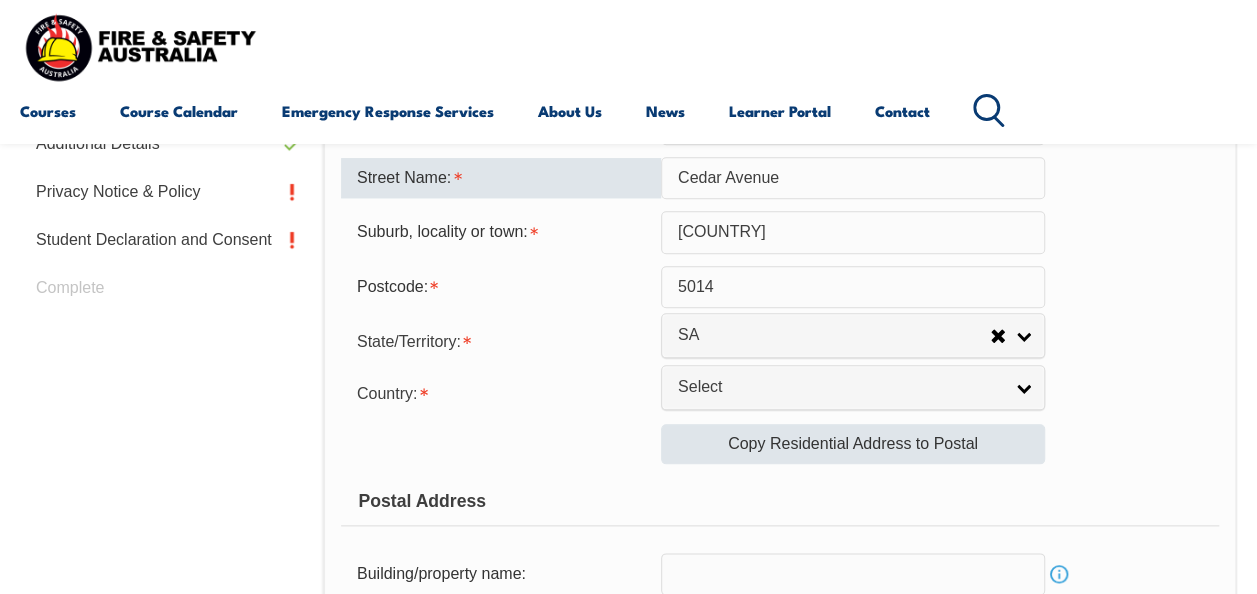type on "Cedar Avenue" 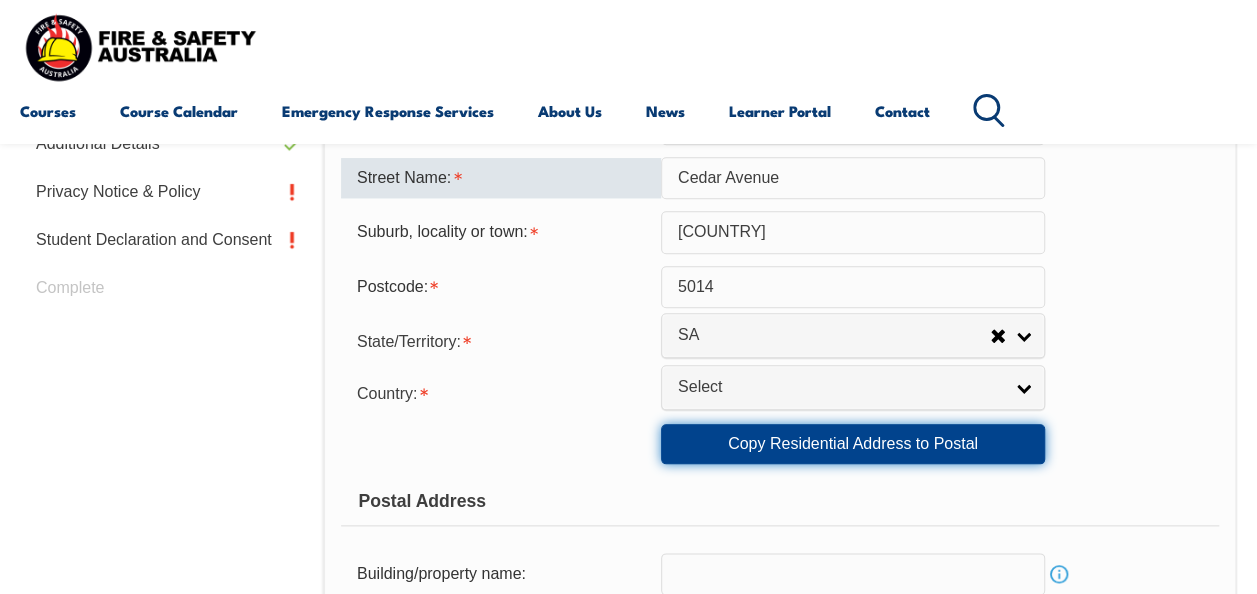click on "Copy Residential Address to Postal" at bounding box center (853, 444) 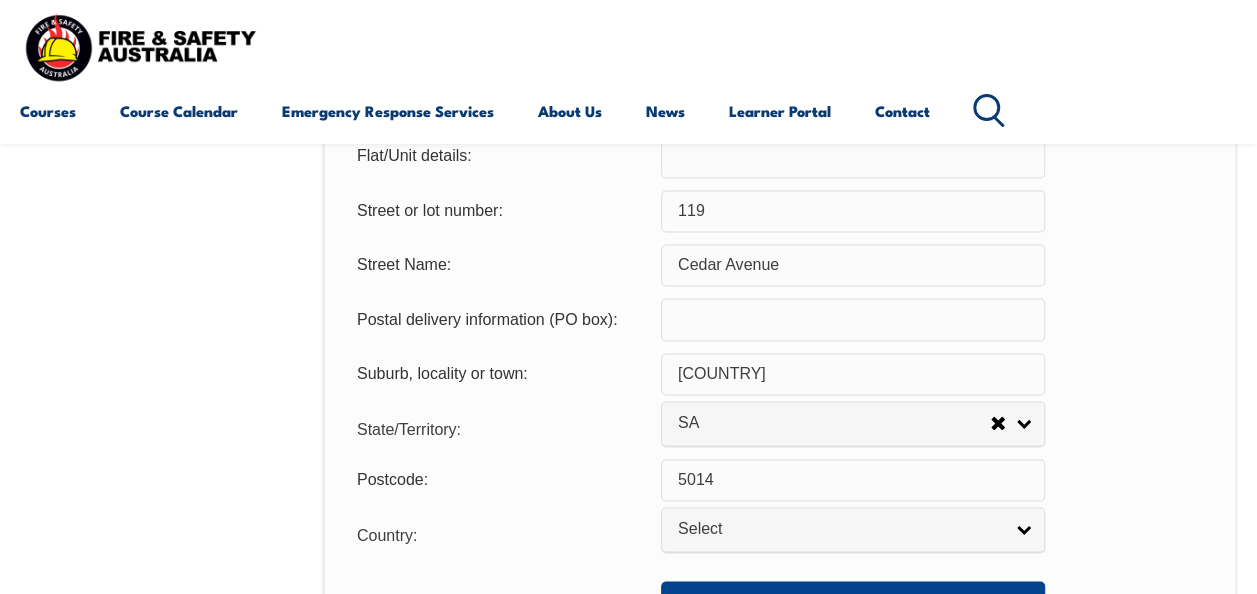 scroll, scrollTop: 1361, scrollLeft: 0, axis: vertical 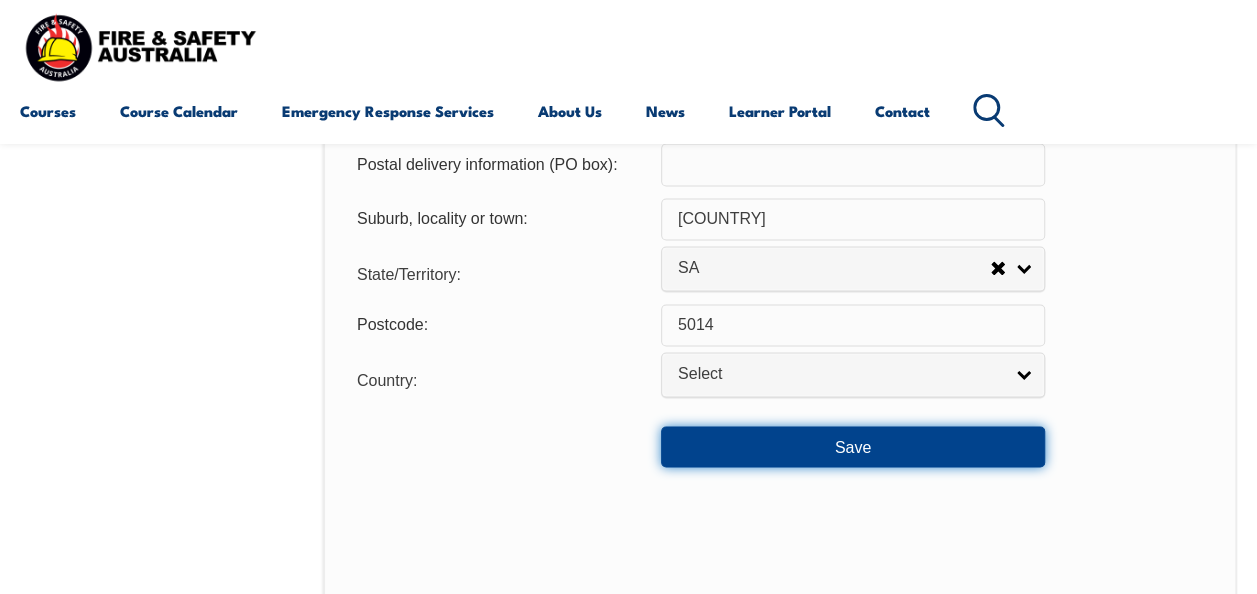 click on "Save" at bounding box center [853, 446] 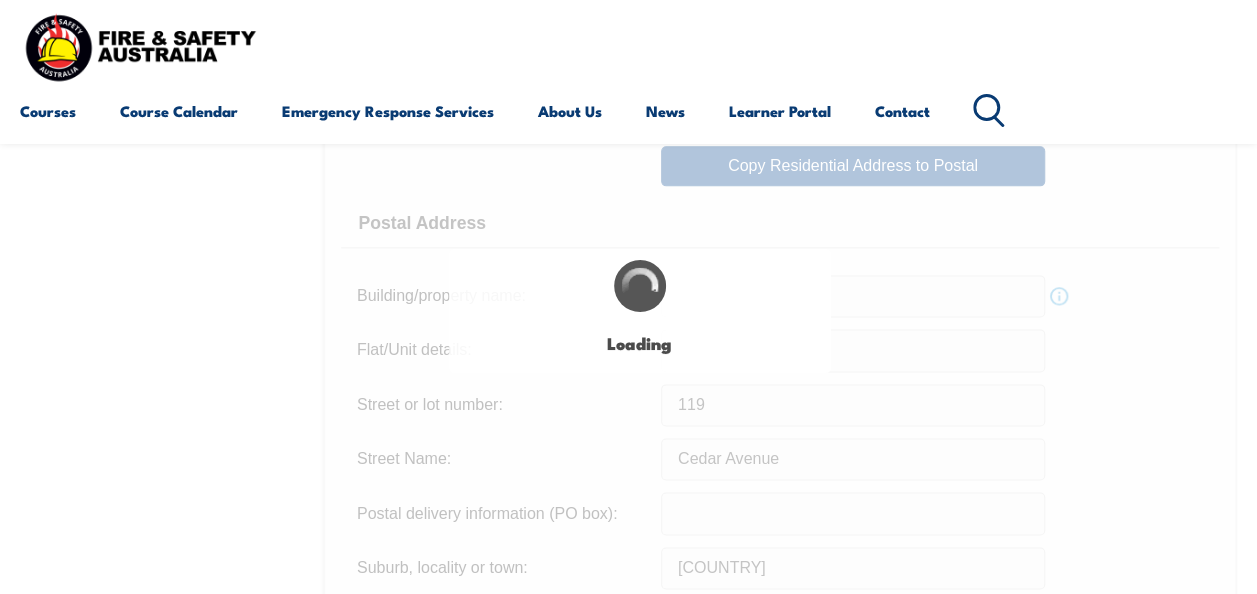 scroll, scrollTop: 1130, scrollLeft: 0, axis: vertical 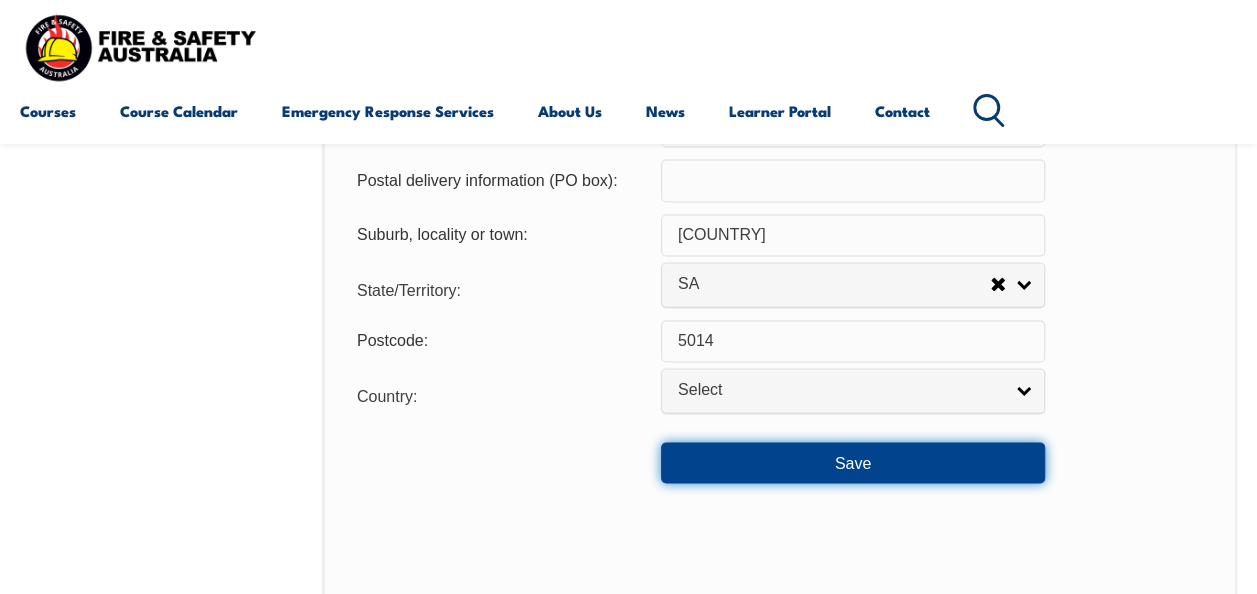 click on "Save" at bounding box center (853, 462) 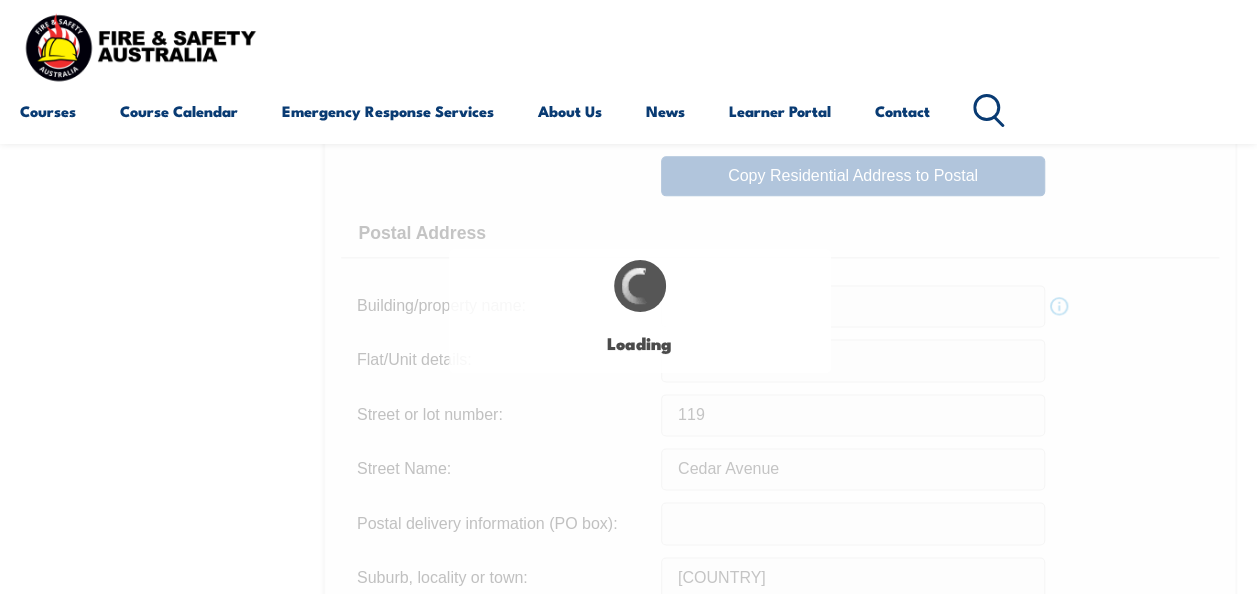 scroll, scrollTop: 1130, scrollLeft: 0, axis: vertical 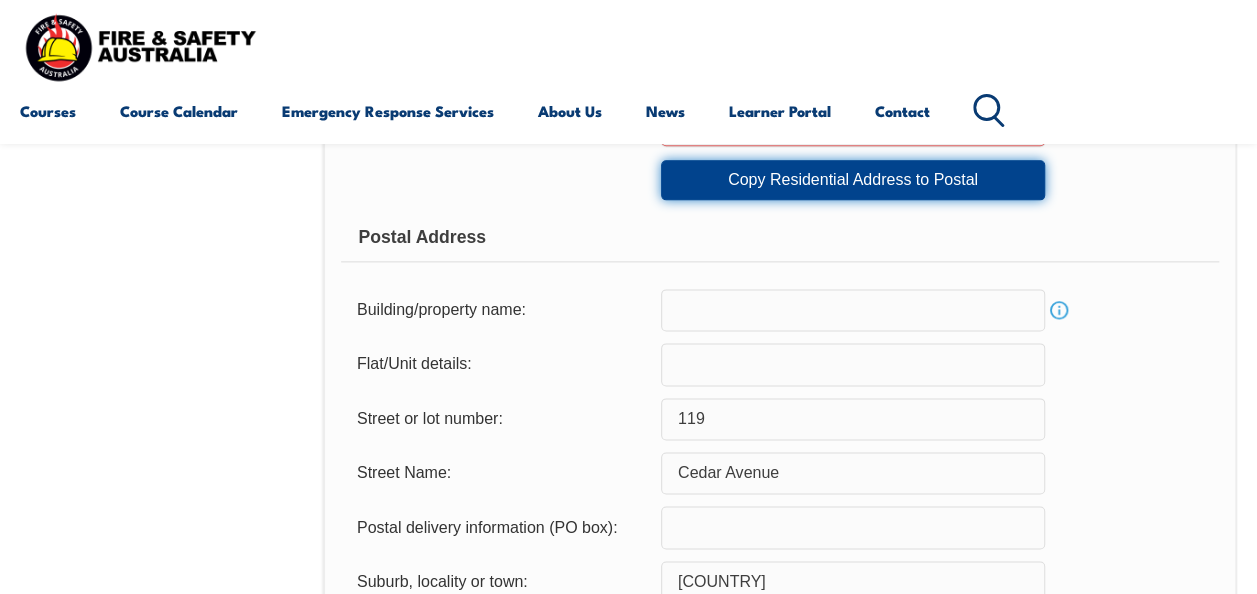 click on "Copy Residential Address to Postal" at bounding box center [853, 180] 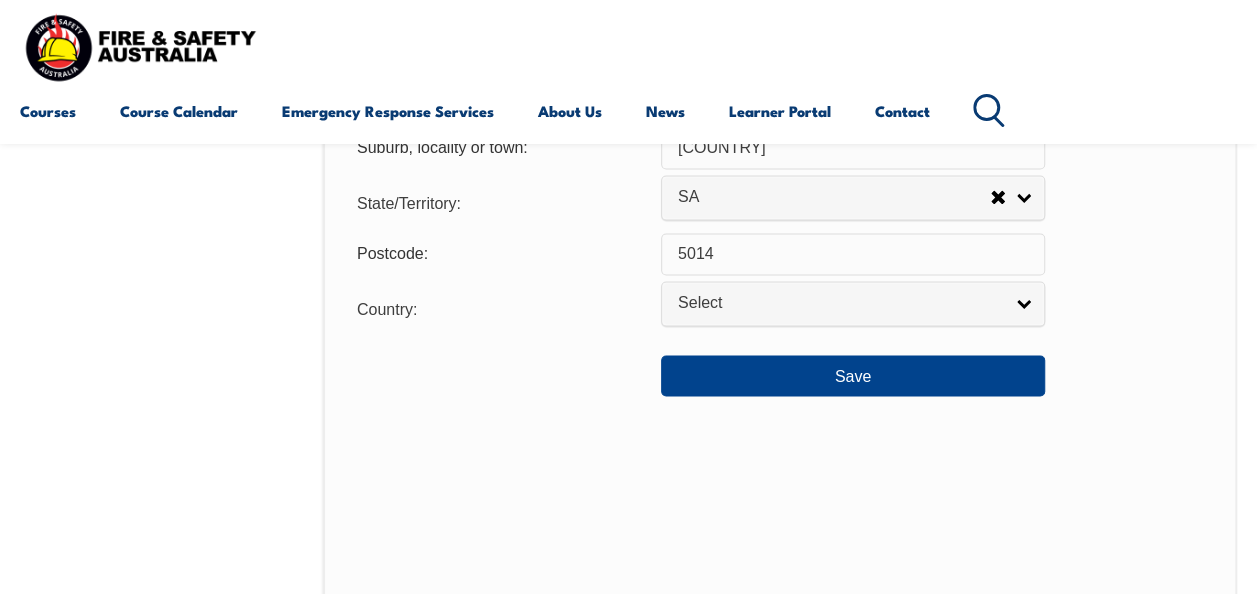 scroll, scrollTop: 1579, scrollLeft: 0, axis: vertical 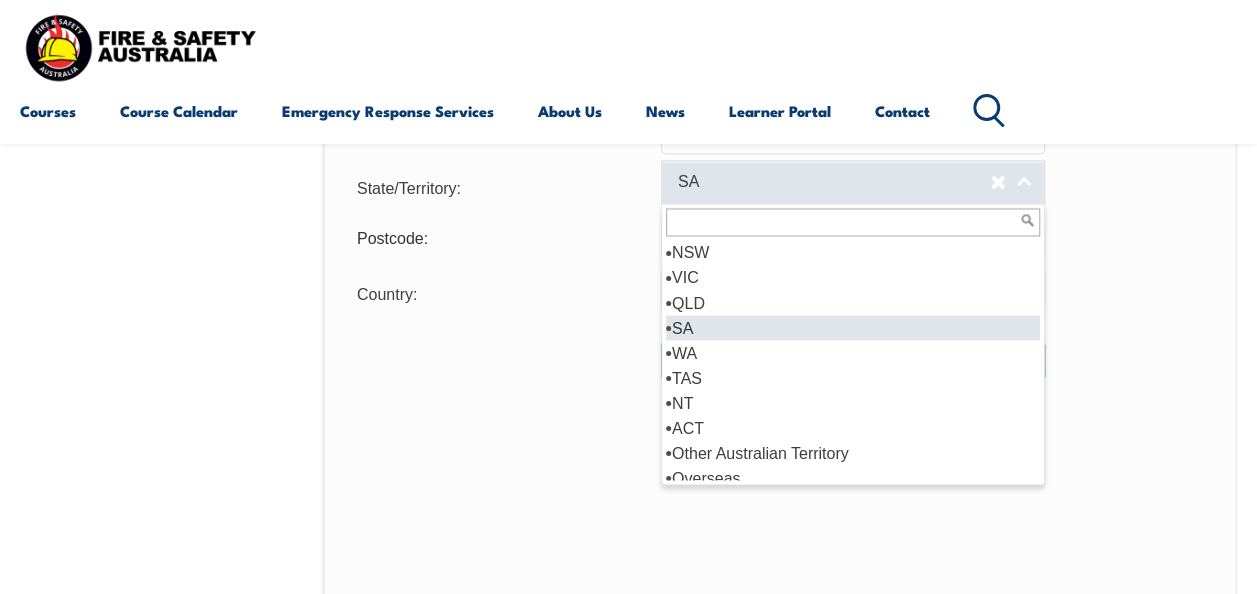 click on "SA" at bounding box center [853, 182] 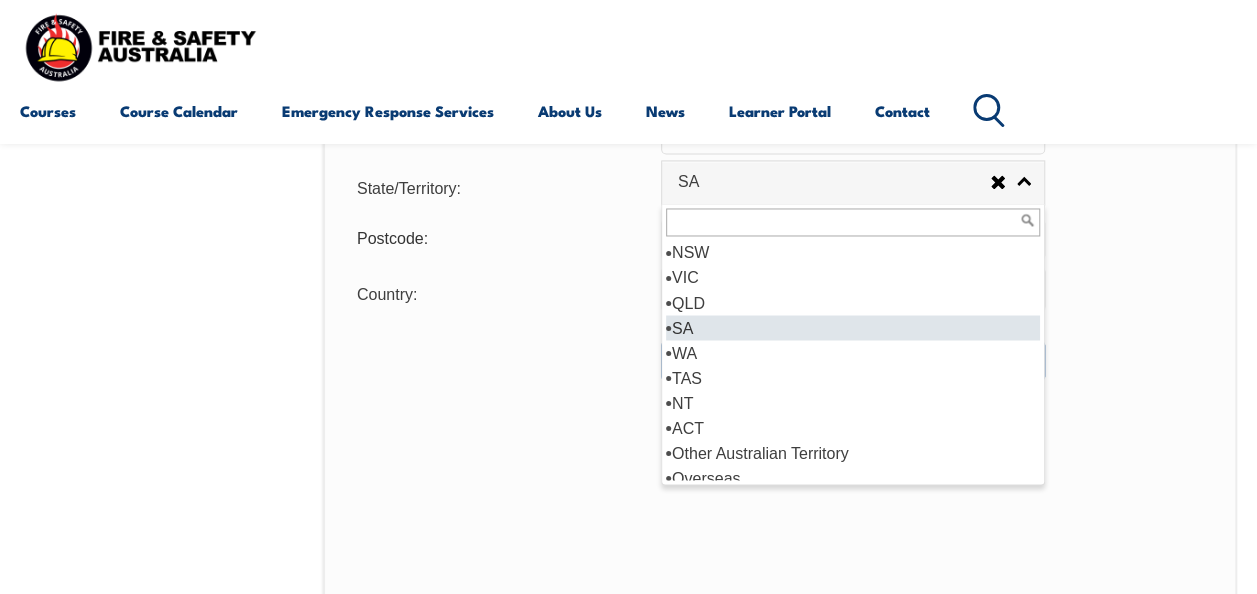click on "SA" at bounding box center (853, 327) 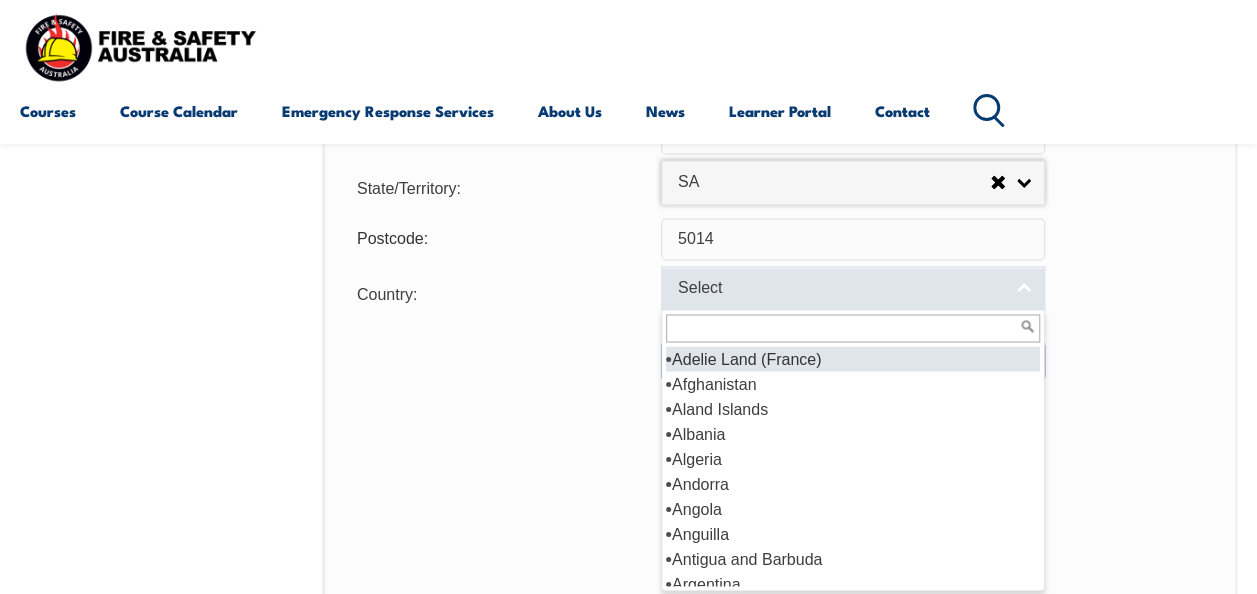 click on "Select" at bounding box center (840, 288) 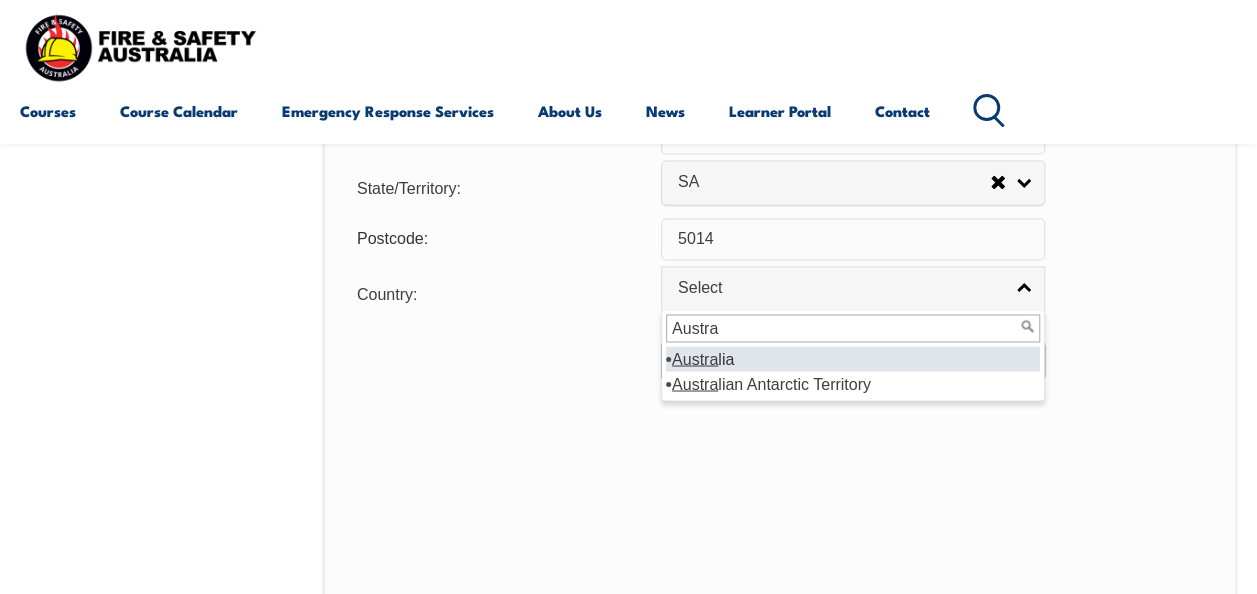 type on "Austra" 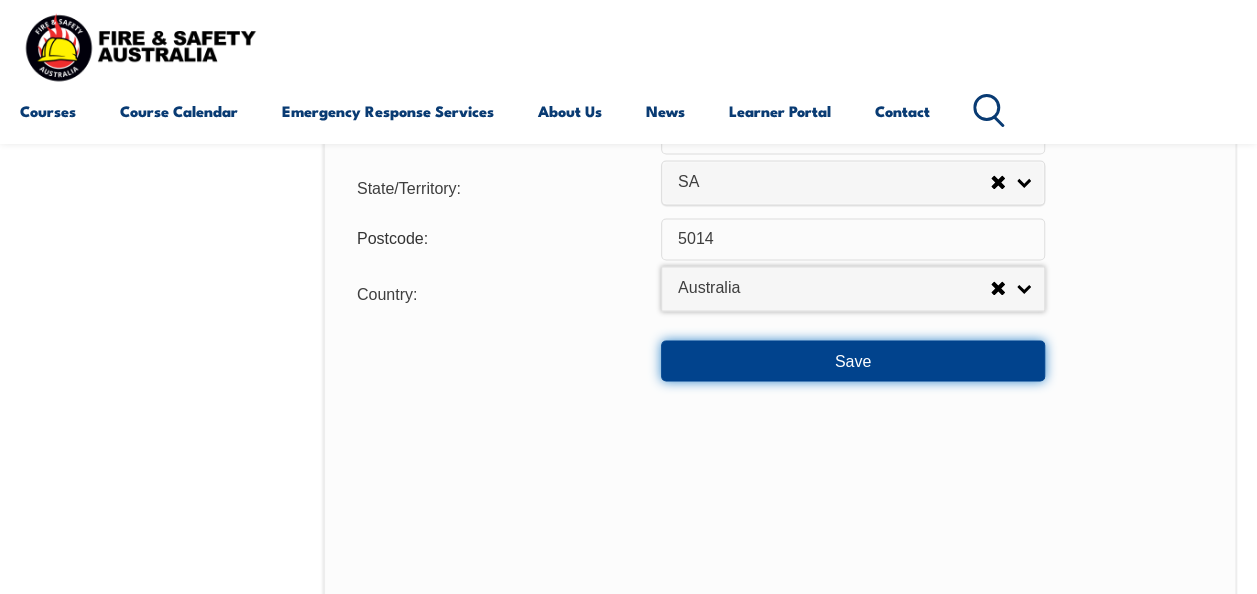 click on "Save" at bounding box center (853, 360) 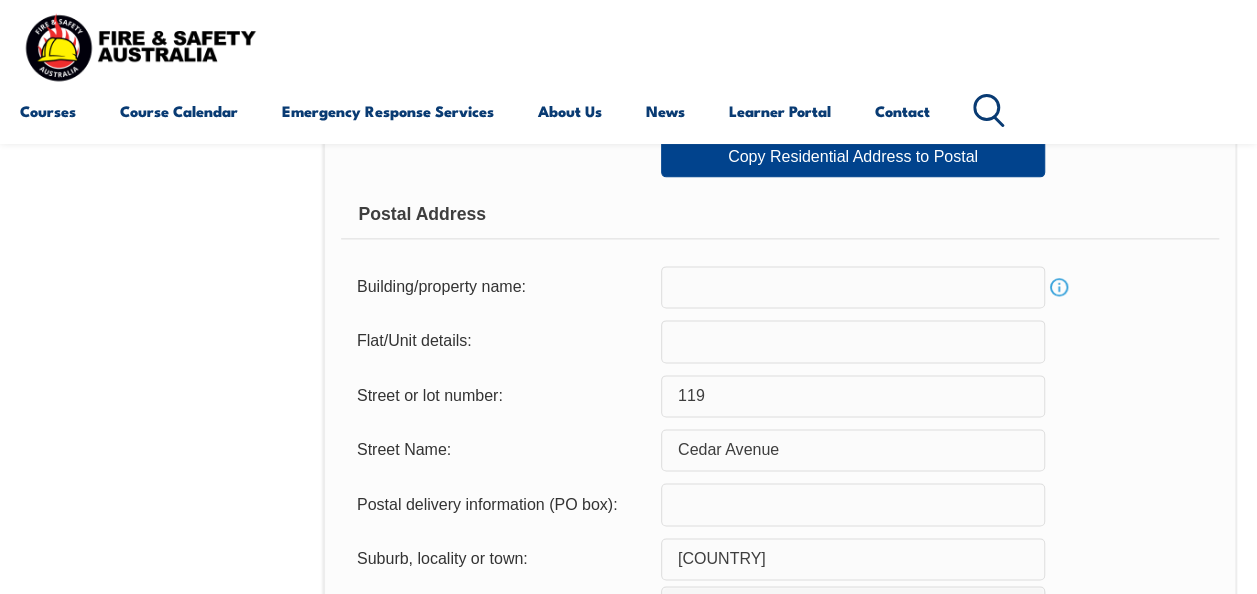 scroll, scrollTop: 1130, scrollLeft: 0, axis: vertical 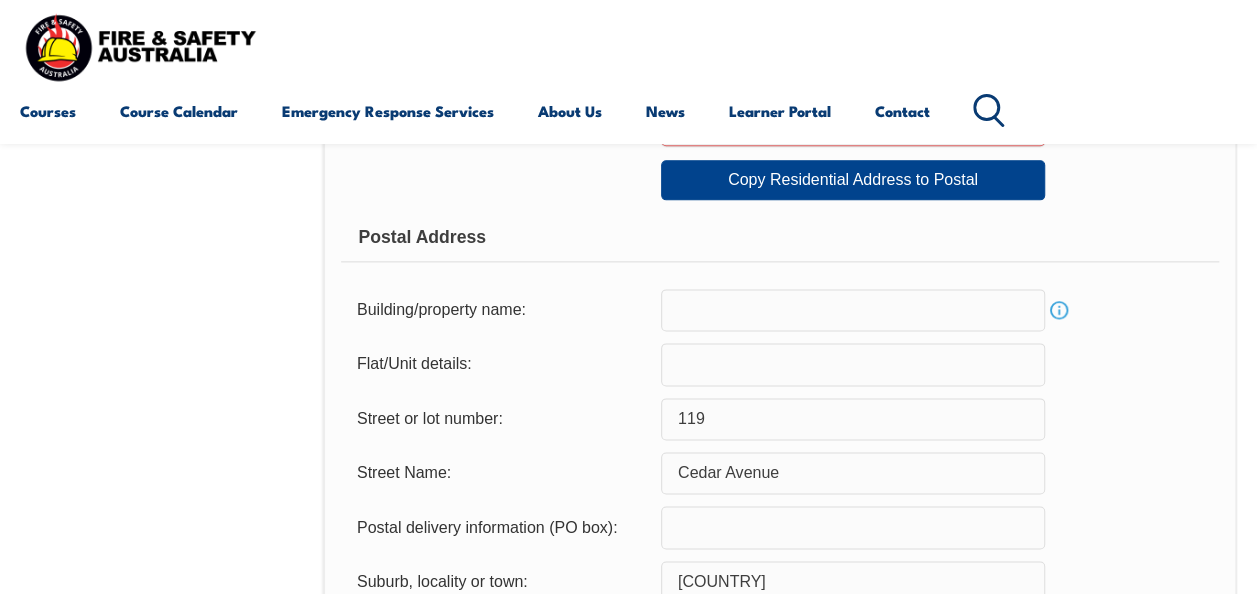 click on "Info" at bounding box center [1059, 310] 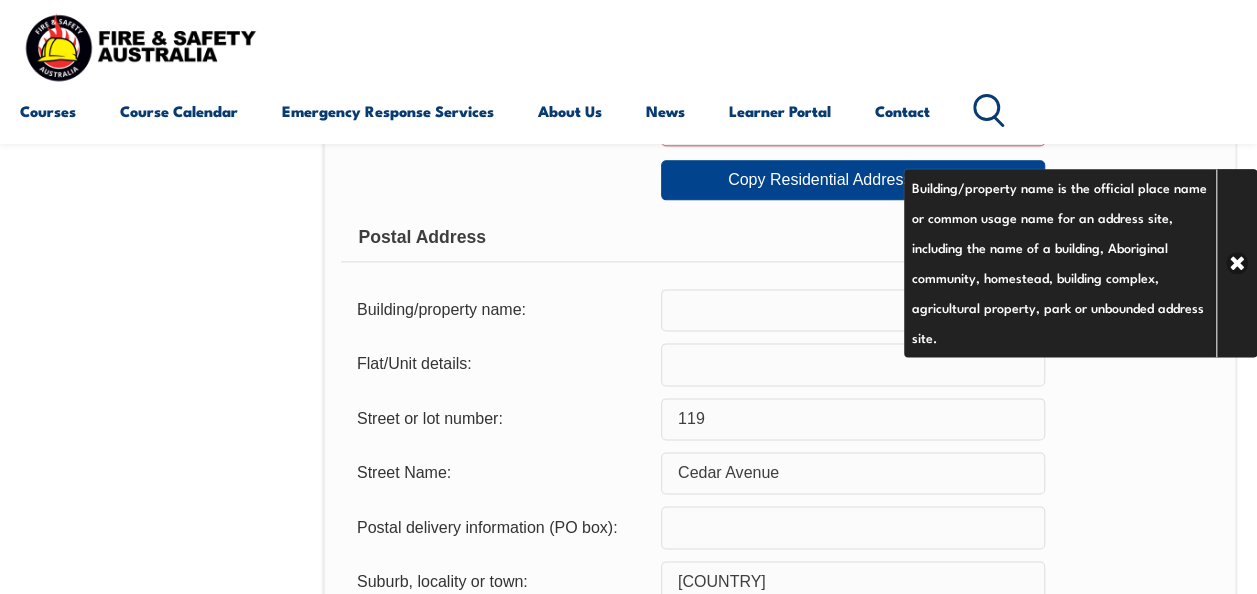 click on "Usual Residential Address Please provide the physical address (street number and name not post office box) where you usually reside rather than any temporary address at which you reside for training, work or other purposes before returning to your home.  If you are from a rural area use the address from your state or territory’s ‘rural property addressing’ or ‘numbering’ system as your residential street address.  Building/property name: Info Flat/unit details: Street or lot number: 119 Street Name: [STREET] [STREET] Street Address - Postal delivery information (PO box): Suburb, locality or town: [CITY] Postcode: [POSTCODE] State/Territory: NSW VIC QLD SA WA TAS NT ACT Other Australian Territory Overseas
SA
Country: Adelie Land (France) Afghanistan Aland Islands Albania Algeria Andorra Angola Anguilla Antigua and Barbuda Argentina Argentinian Antarctic Territory Armenia Aruba Australia Australian Antarctic Territory Austria Azerbaijan Bahamas Bahrain Bangladesh Barbados Chad" at bounding box center (780, 189) 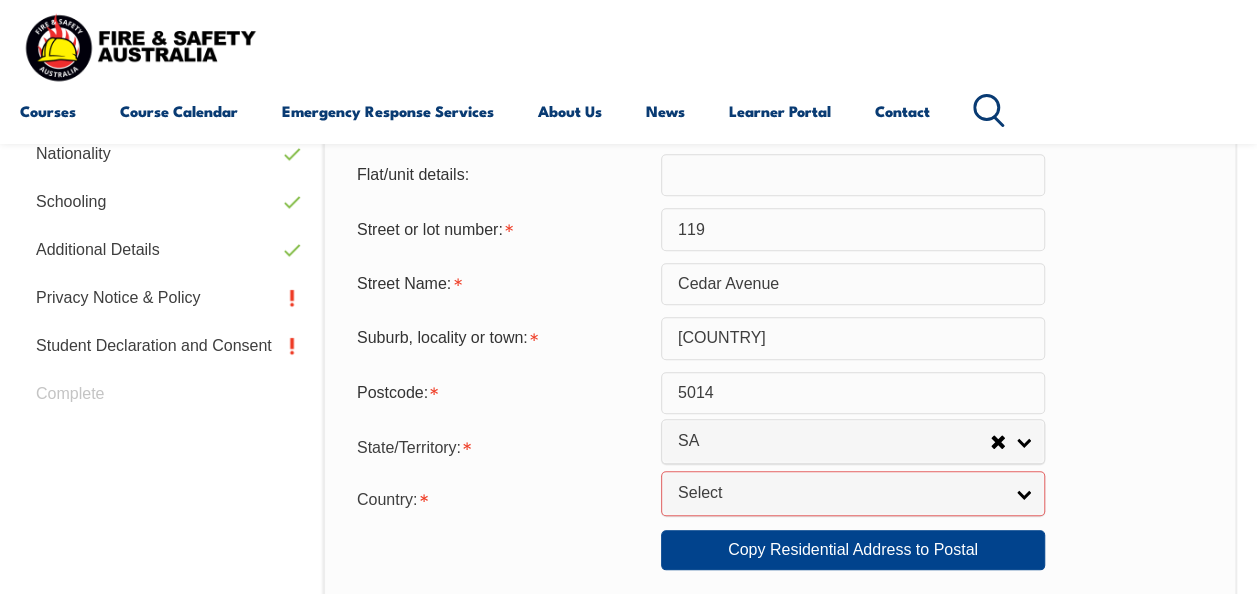 scroll, scrollTop: 771, scrollLeft: 0, axis: vertical 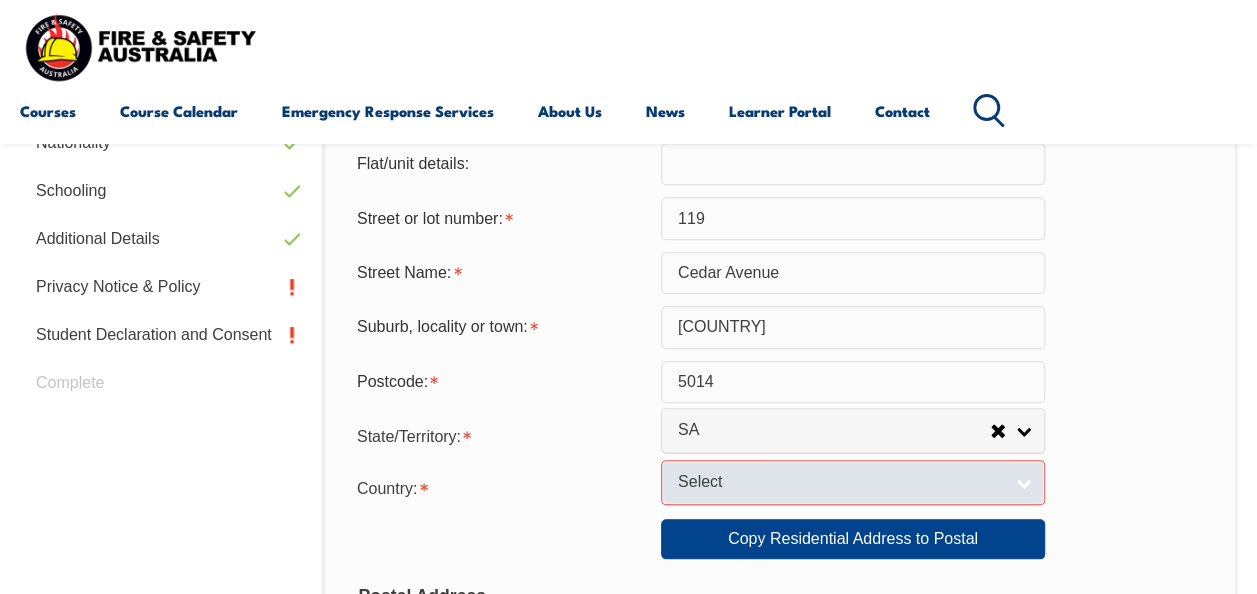 click on "Select" at bounding box center [853, 482] 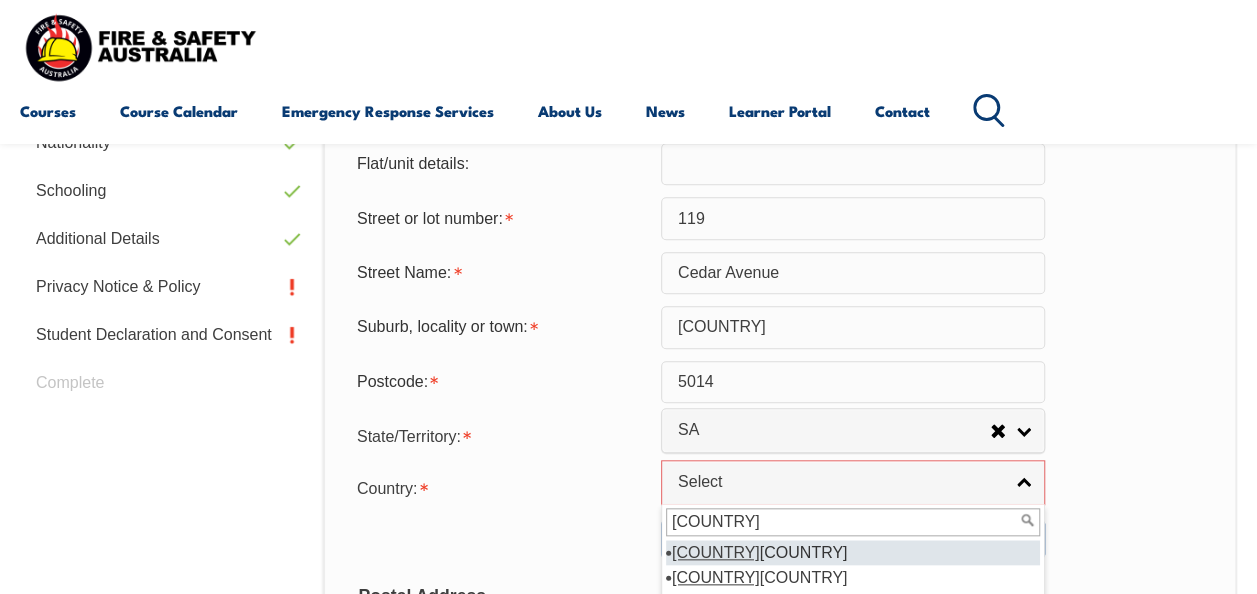 type on "[COUNTRY]" 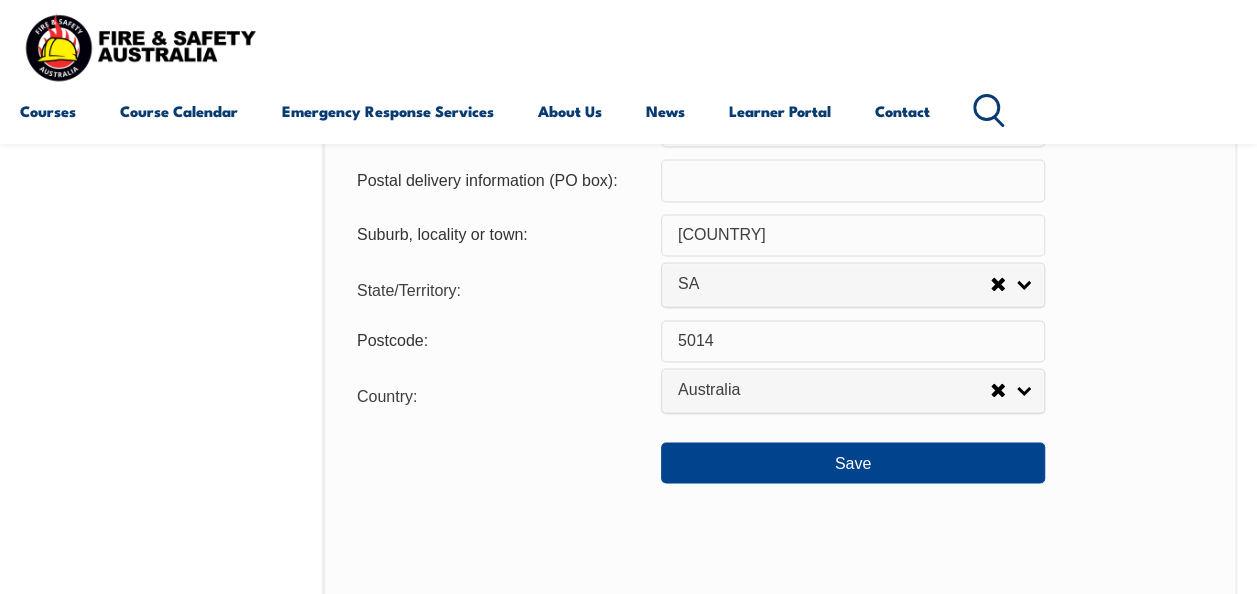 scroll, scrollTop: 1473, scrollLeft: 0, axis: vertical 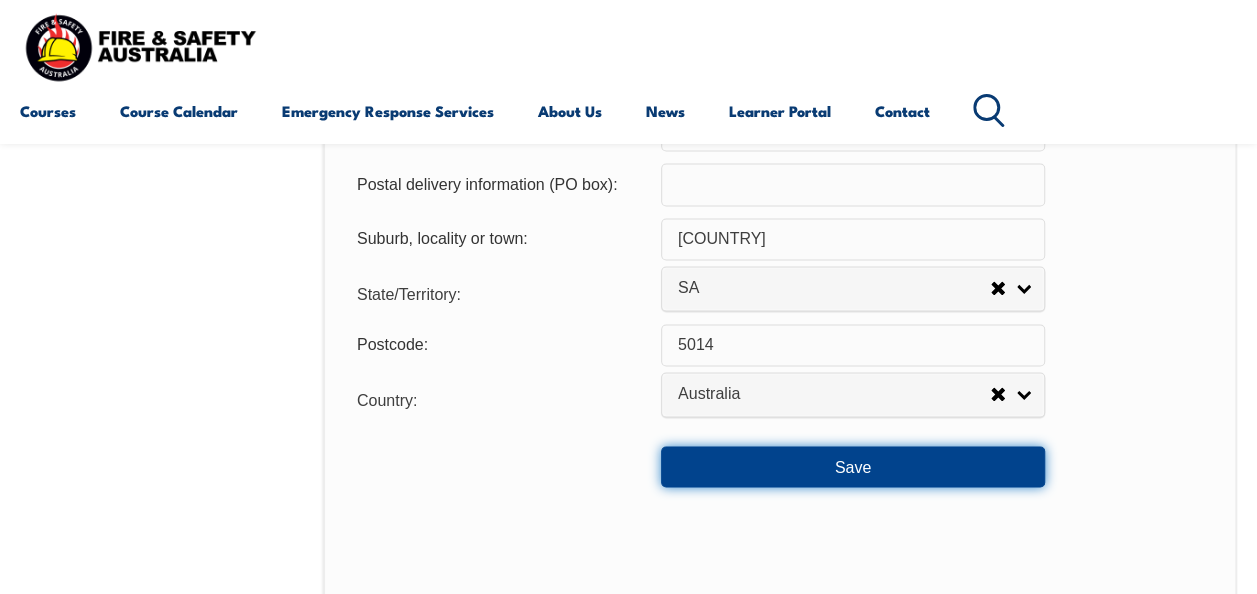 click on "Save" at bounding box center (853, 466) 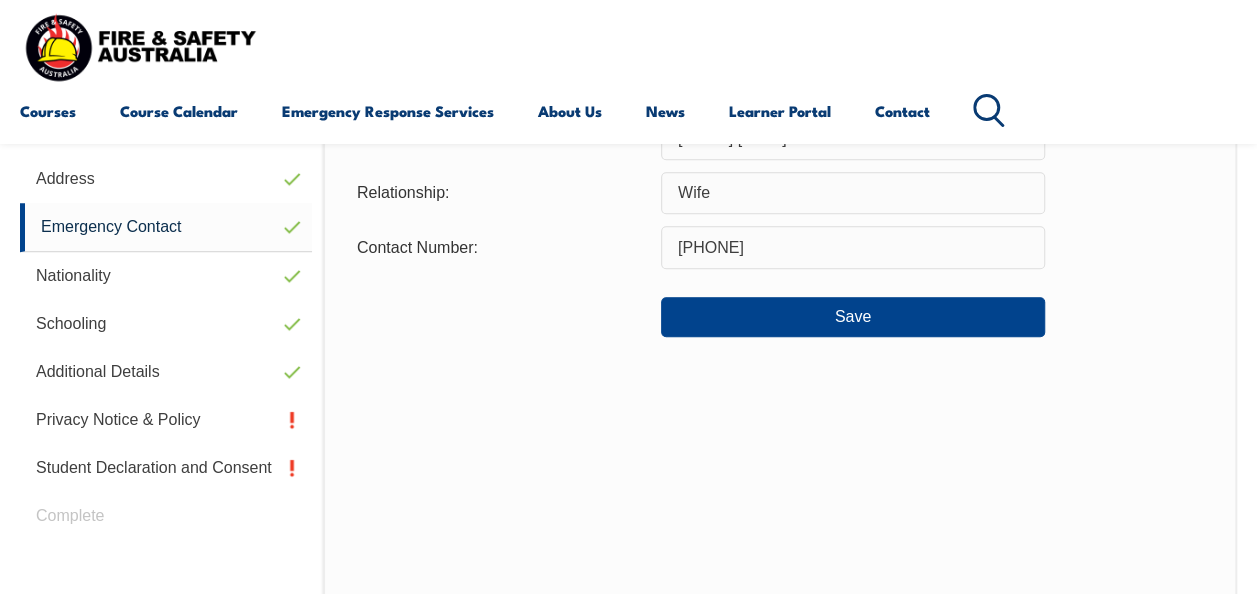 scroll, scrollTop: 485, scrollLeft: 0, axis: vertical 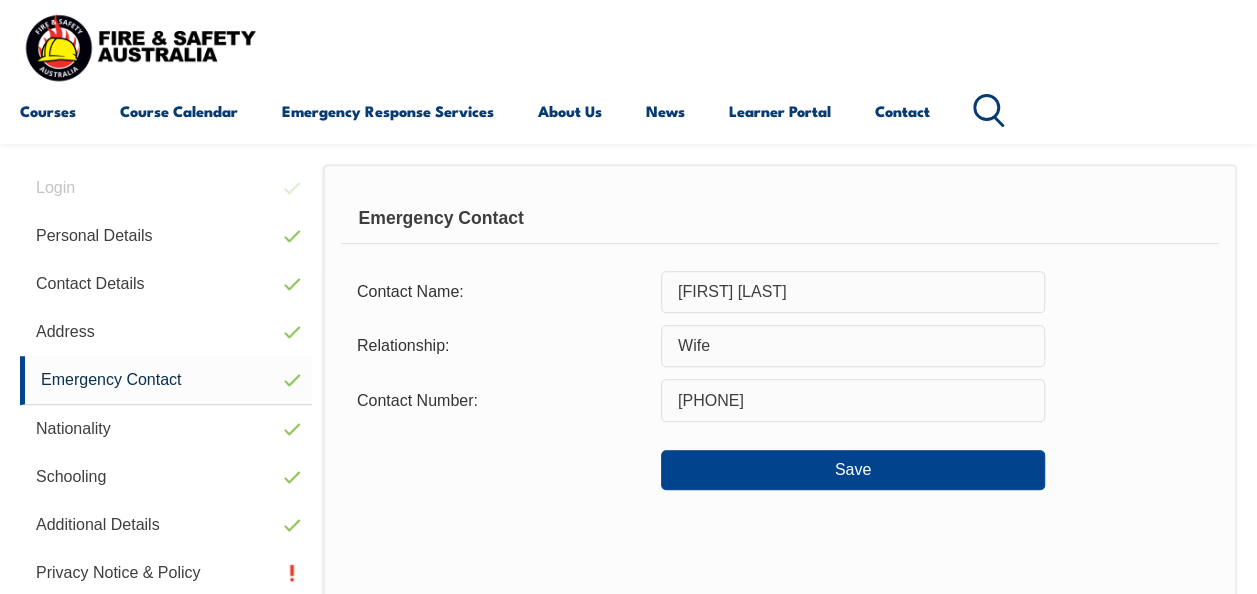 click on "[FIRST] [LAST]" at bounding box center (853, 292) 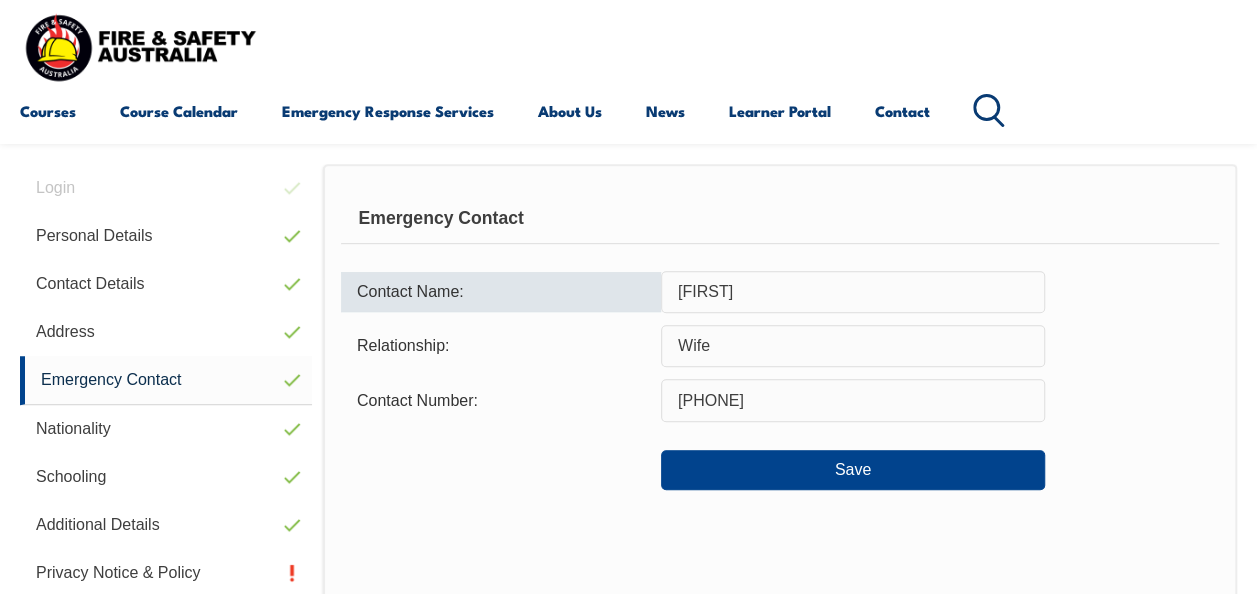 type on "E" 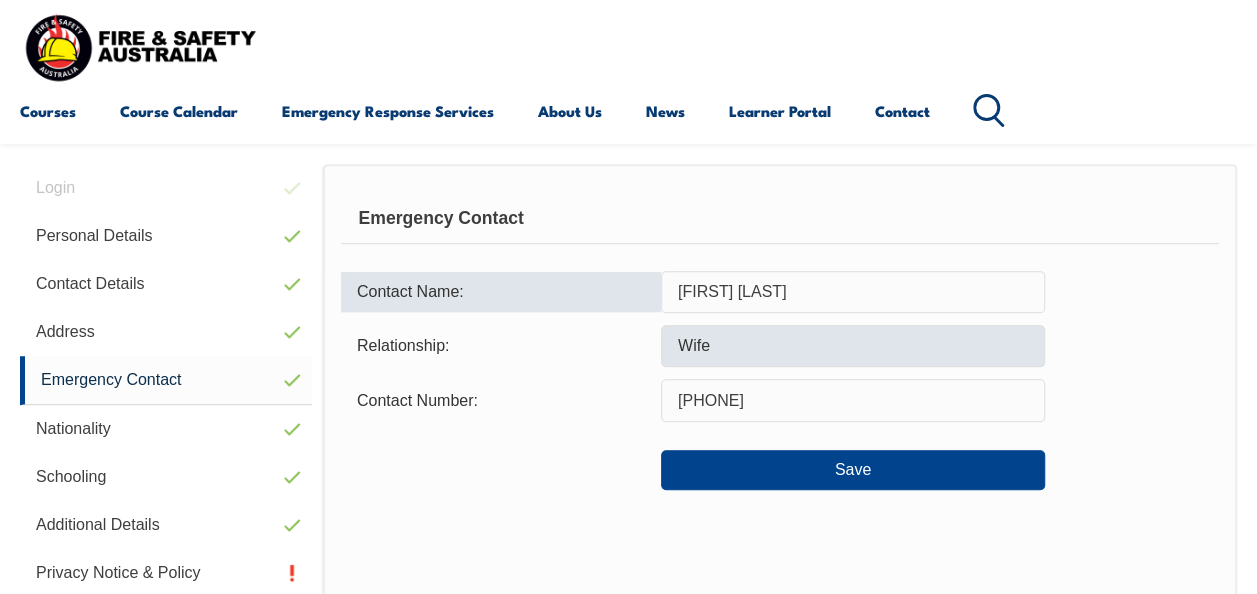 type on "[FIRST] [LAST]" 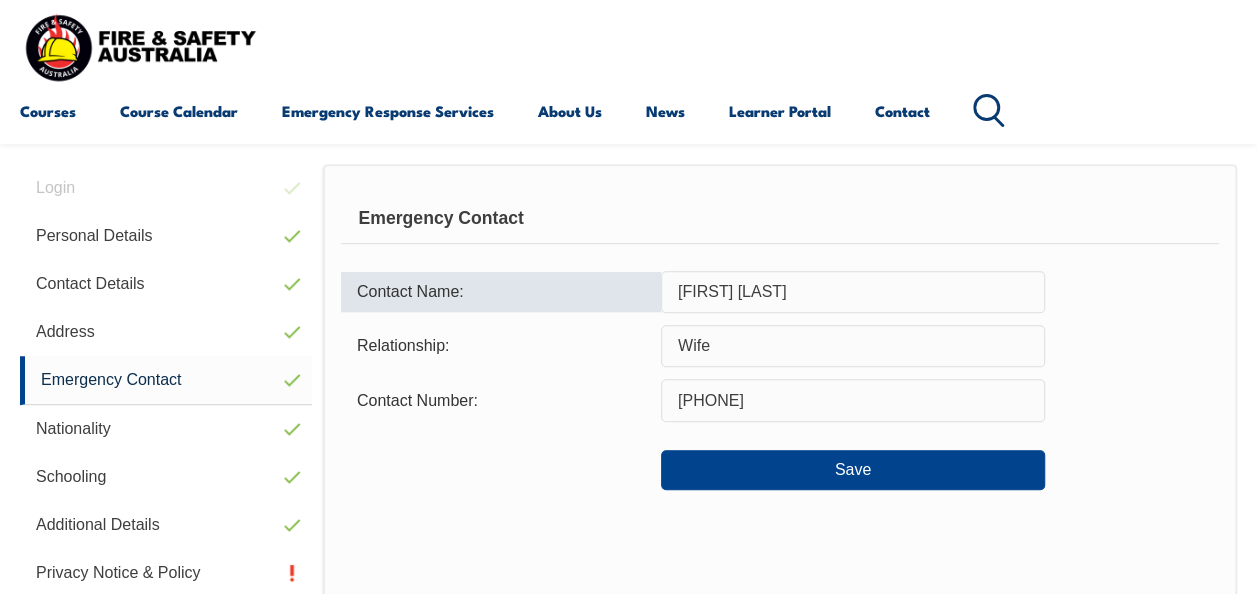 click on "Wife" at bounding box center (853, 346) 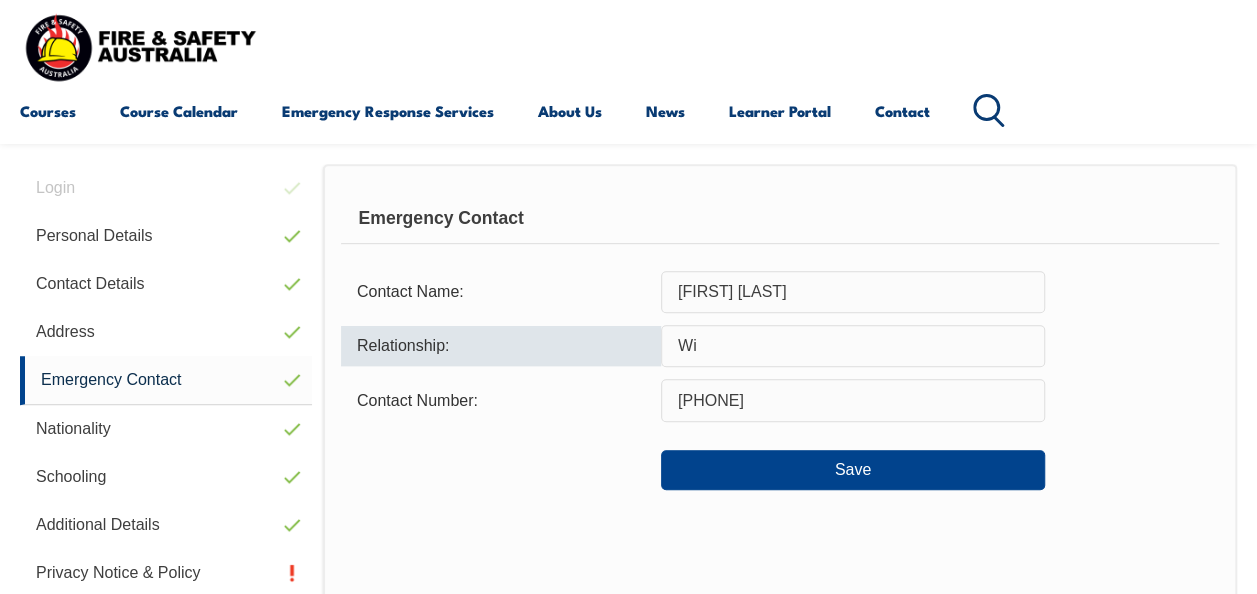 type on "W" 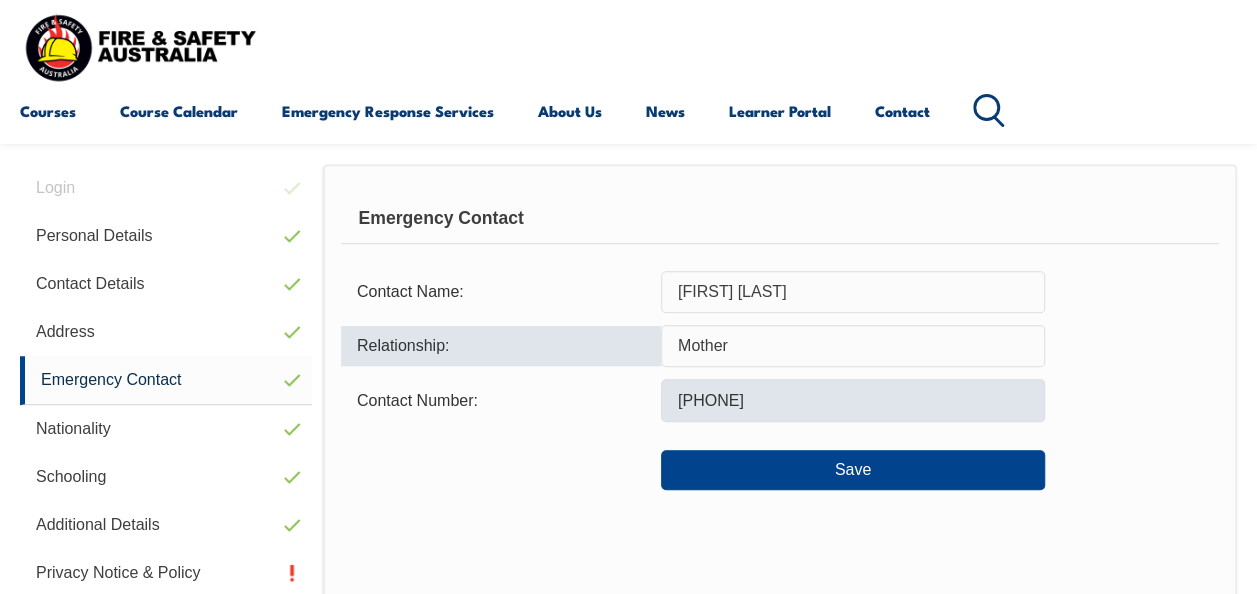 type on "Mother" 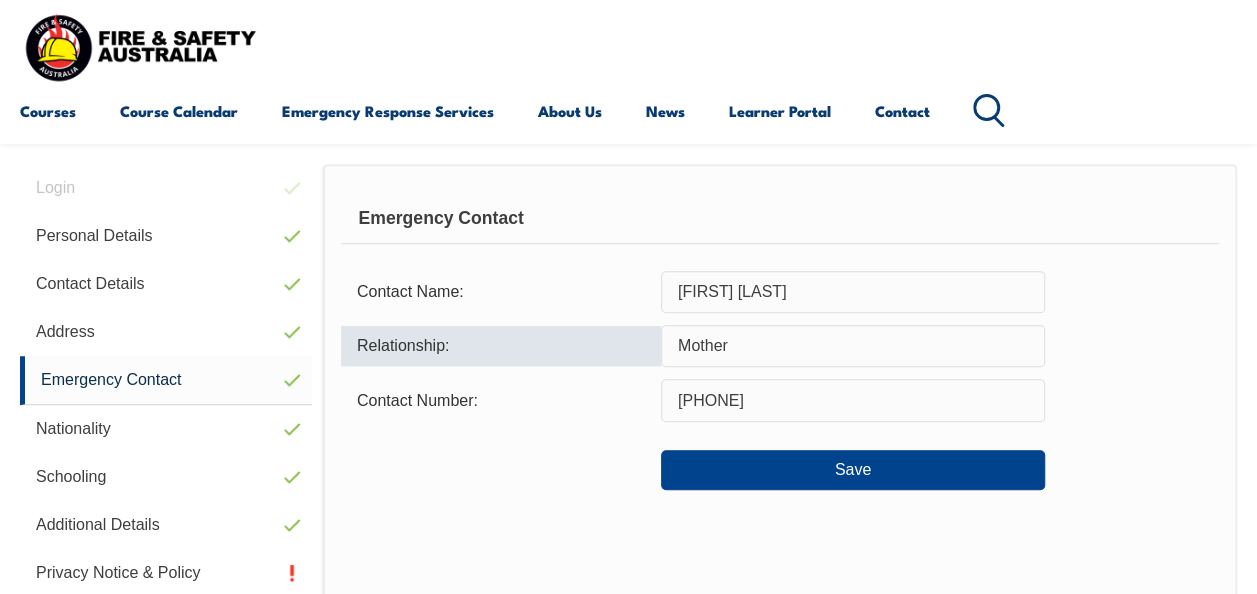 click on "[PHONE]" at bounding box center [853, 400] 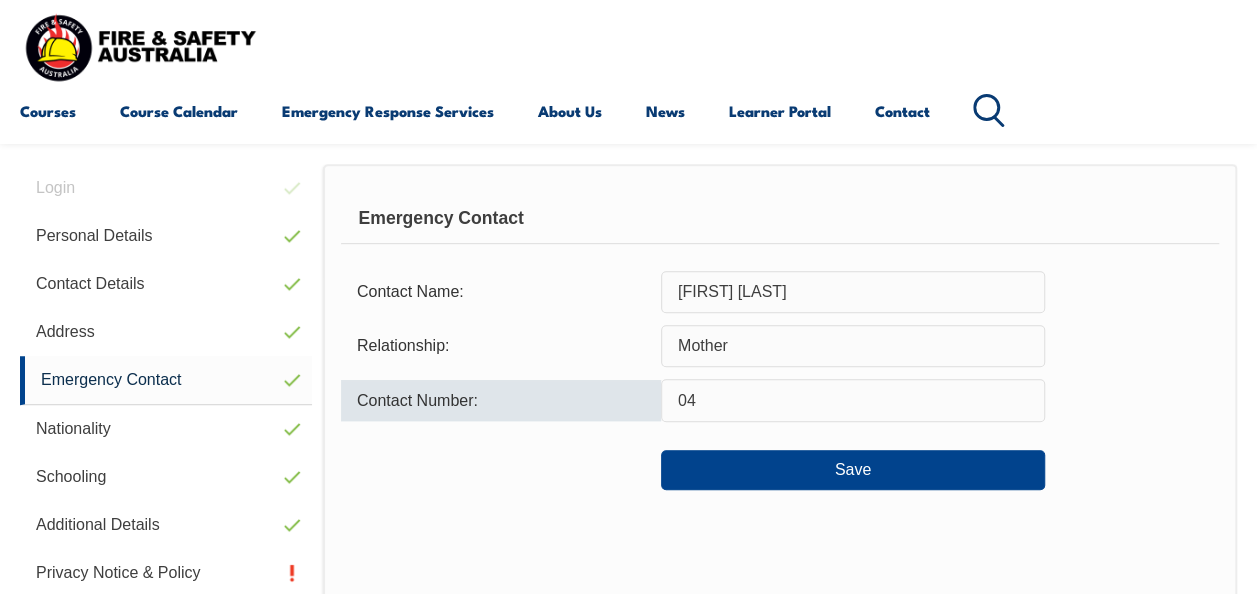 type on "0" 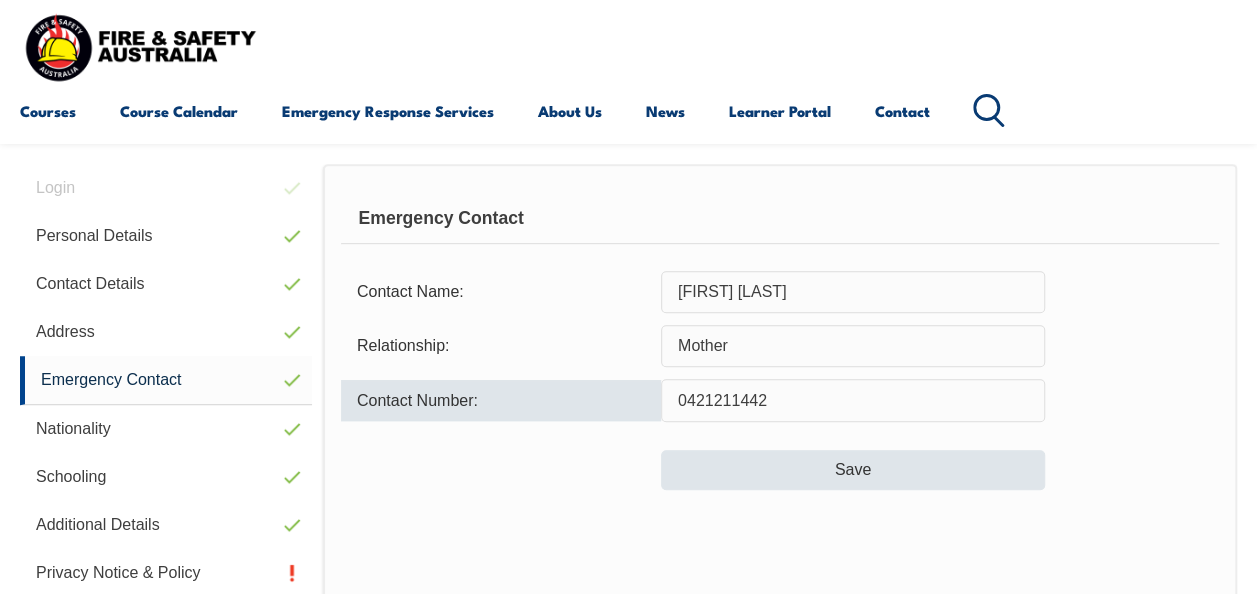 type on "0421211442" 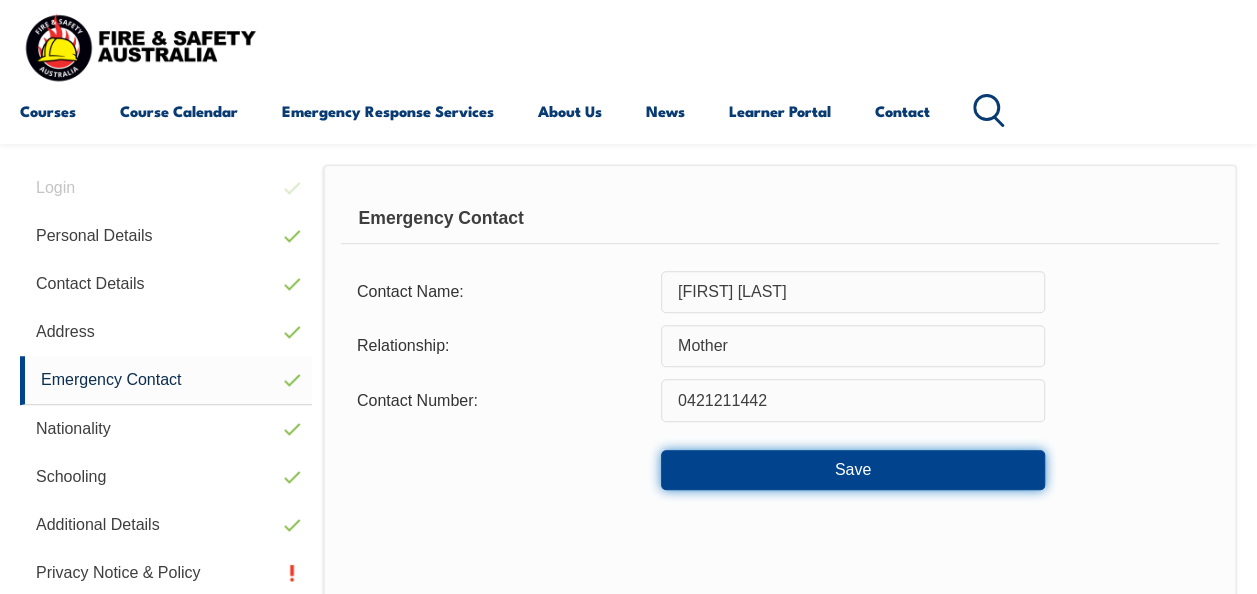click on "Save" at bounding box center [853, 470] 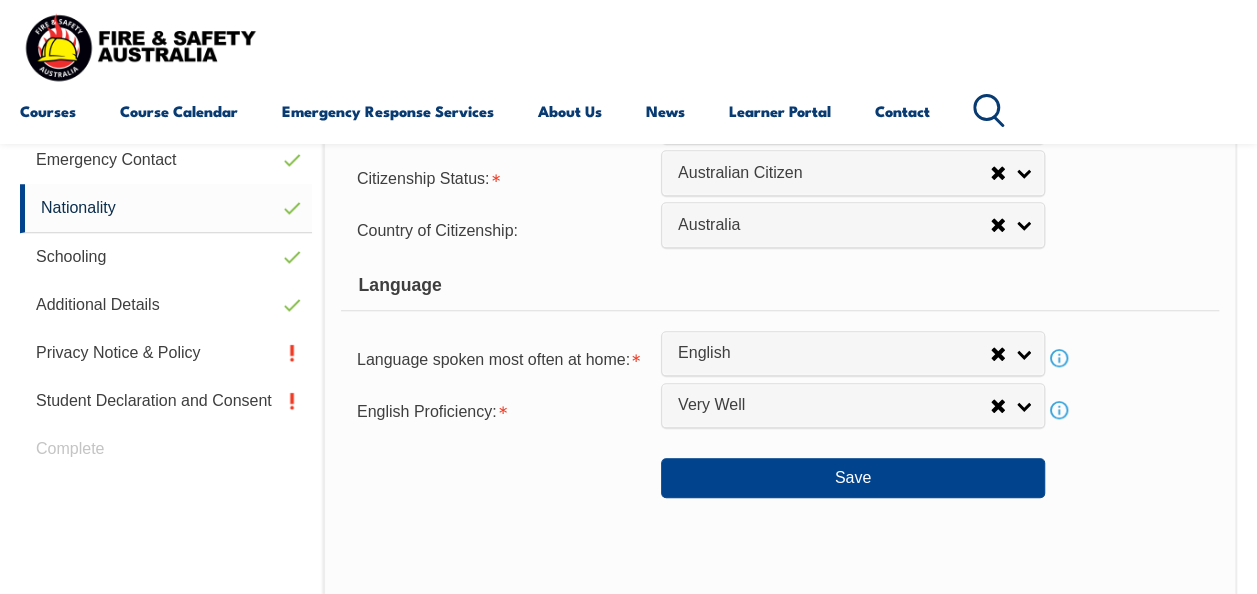 scroll, scrollTop: 719, scrollLeft: 0, axis: vertical 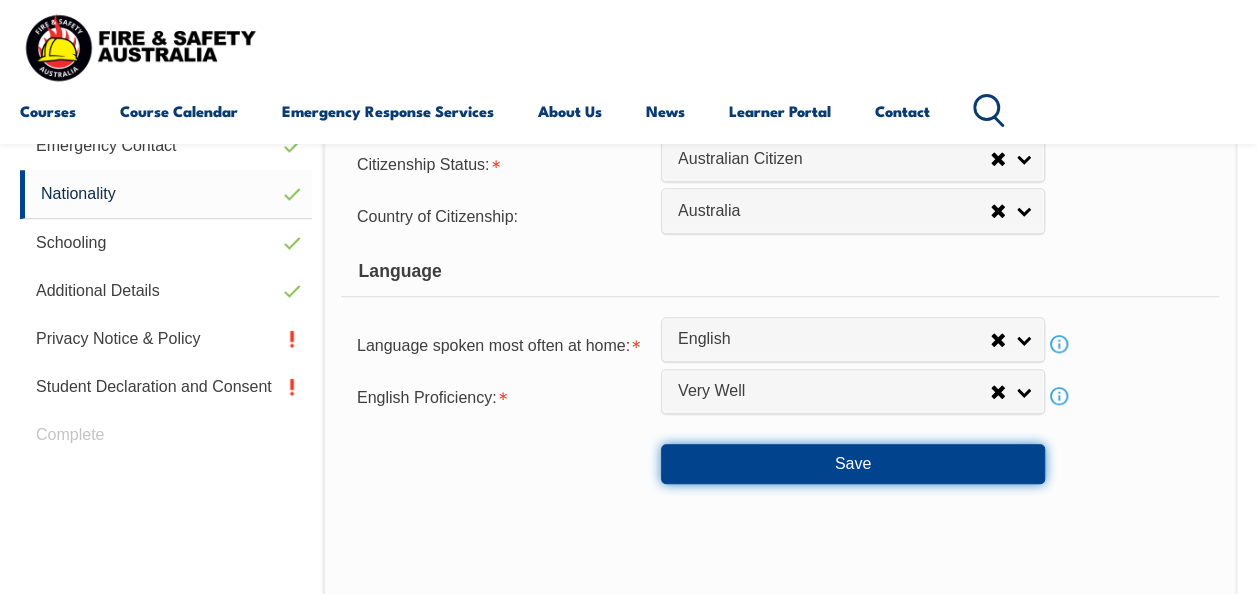 click on "Save" at bounding box center (853, 464) 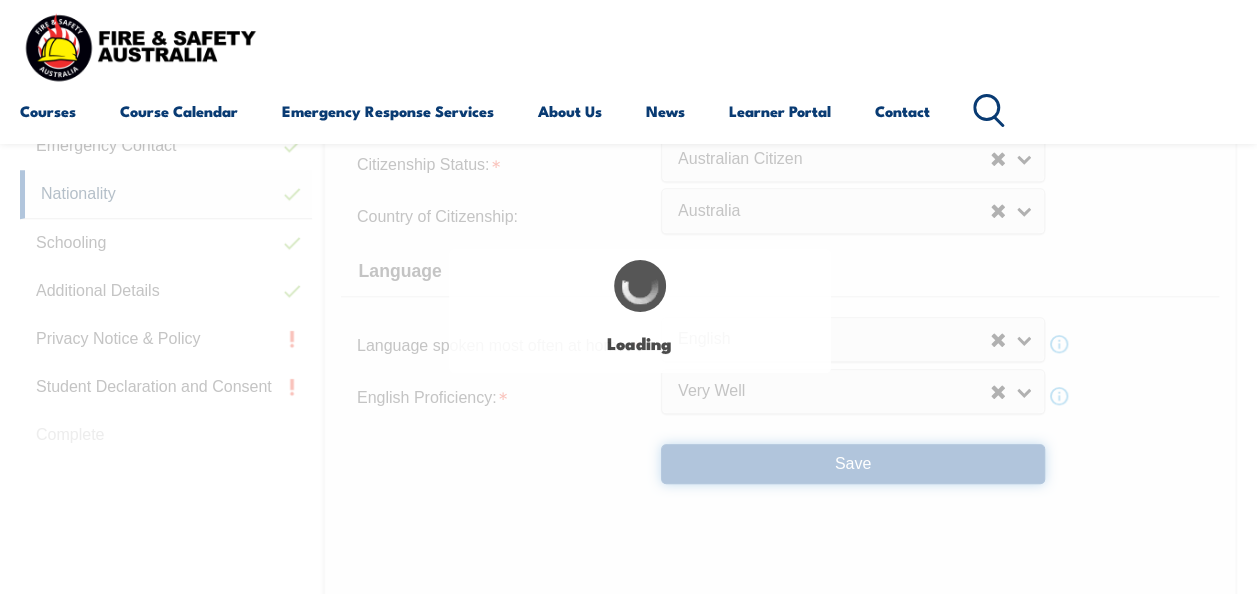 select on "false" 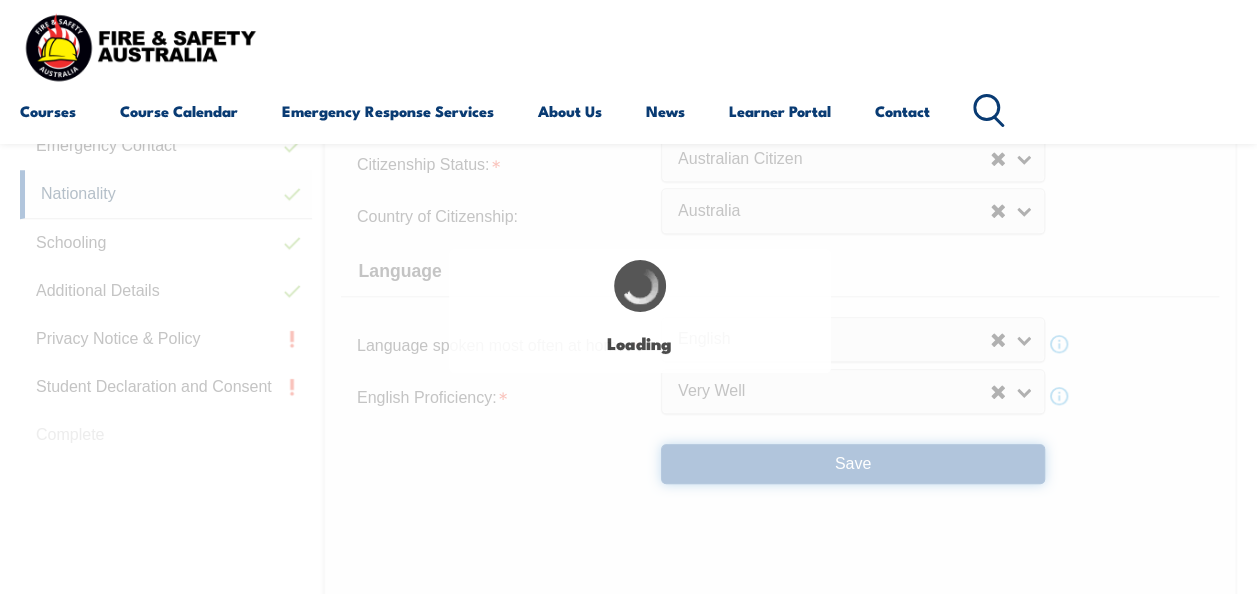 select on "true" 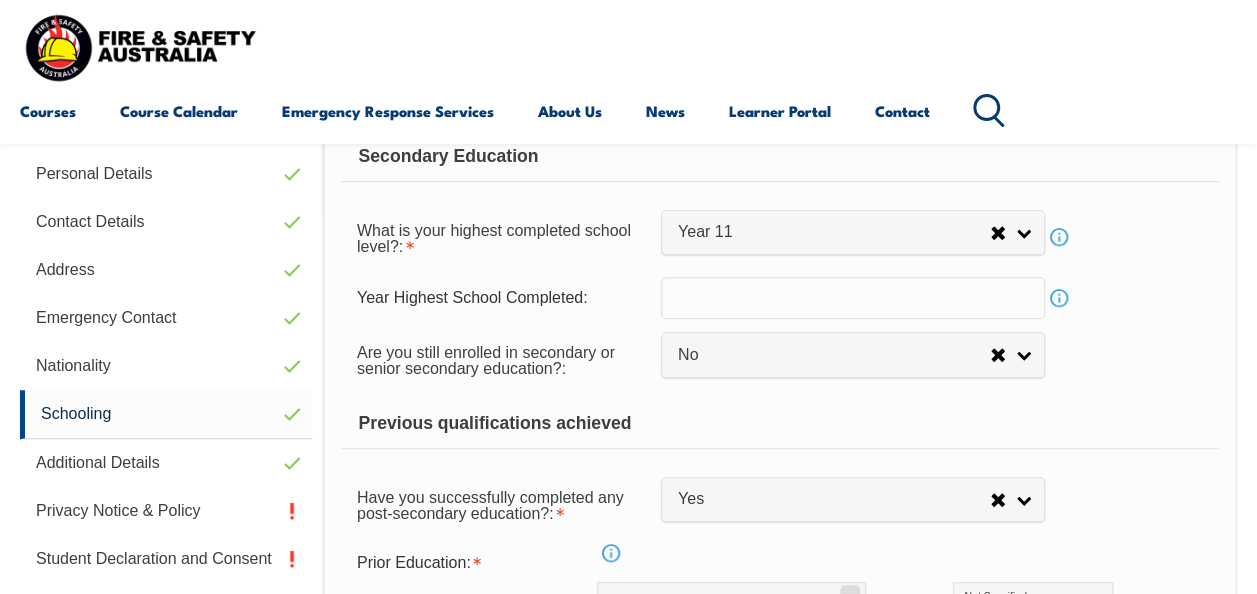 scroll, scrollTop: 484, scrollLeft: 0, axis: vertical 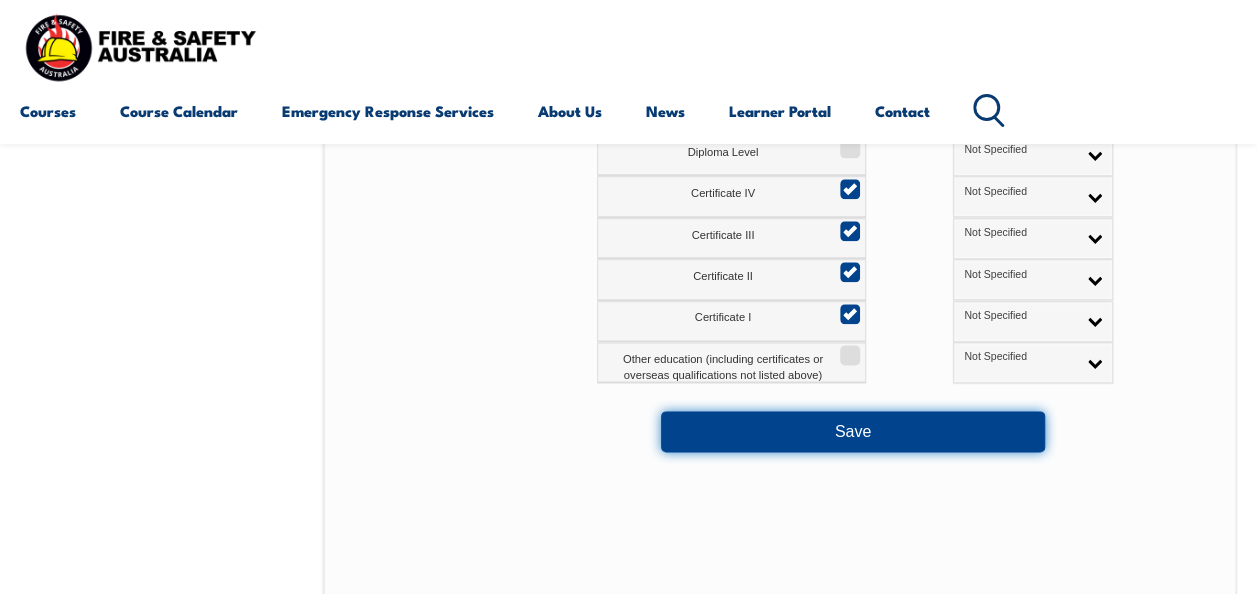 click on "Save" at bounding box center [853, 431] 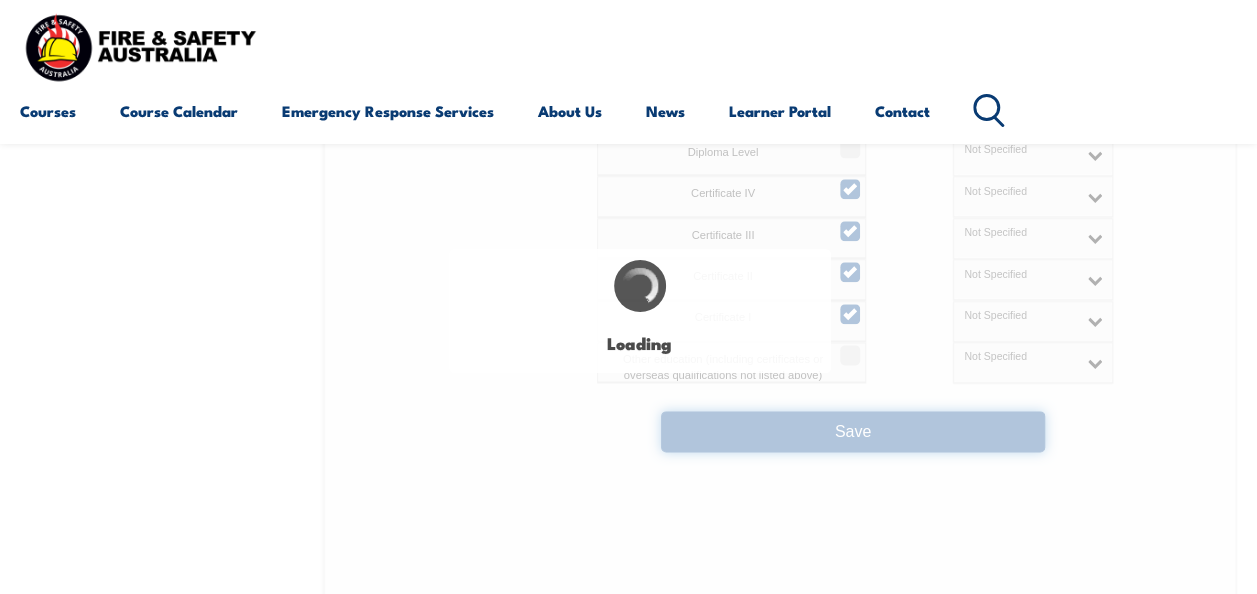 select on "false" 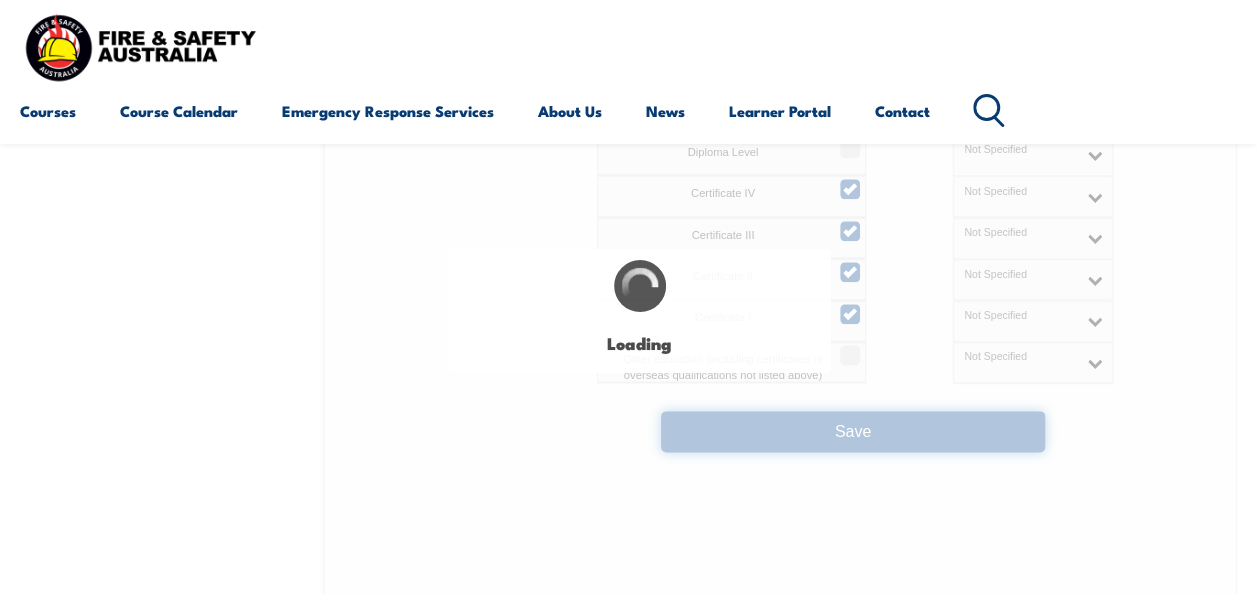 select on "false" 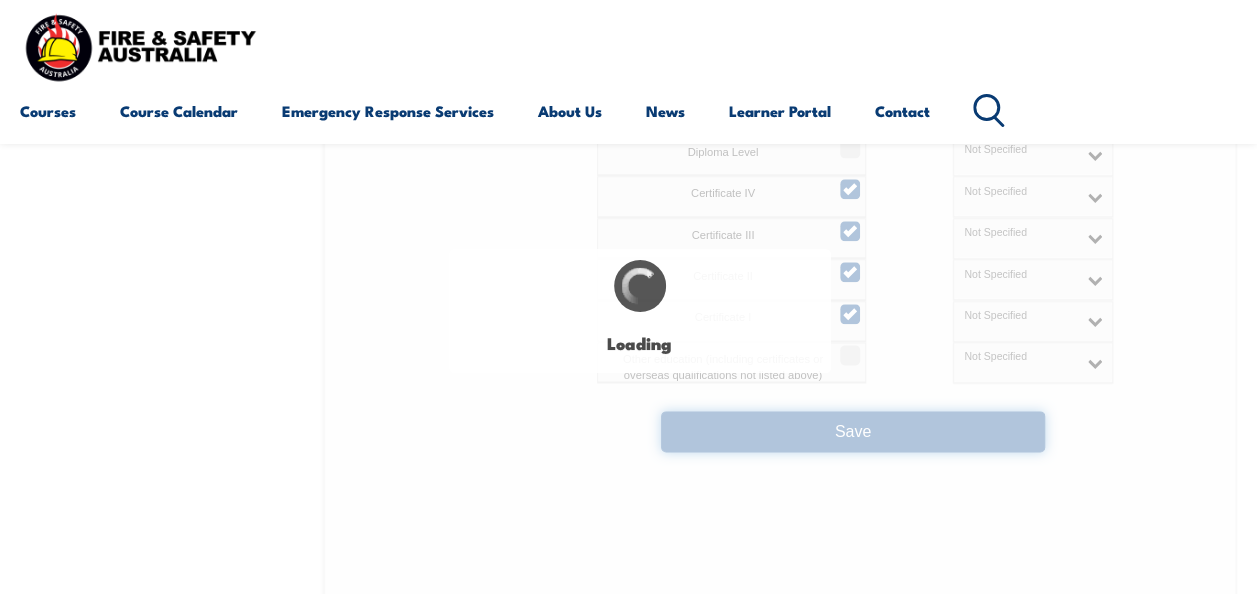 select on "true" 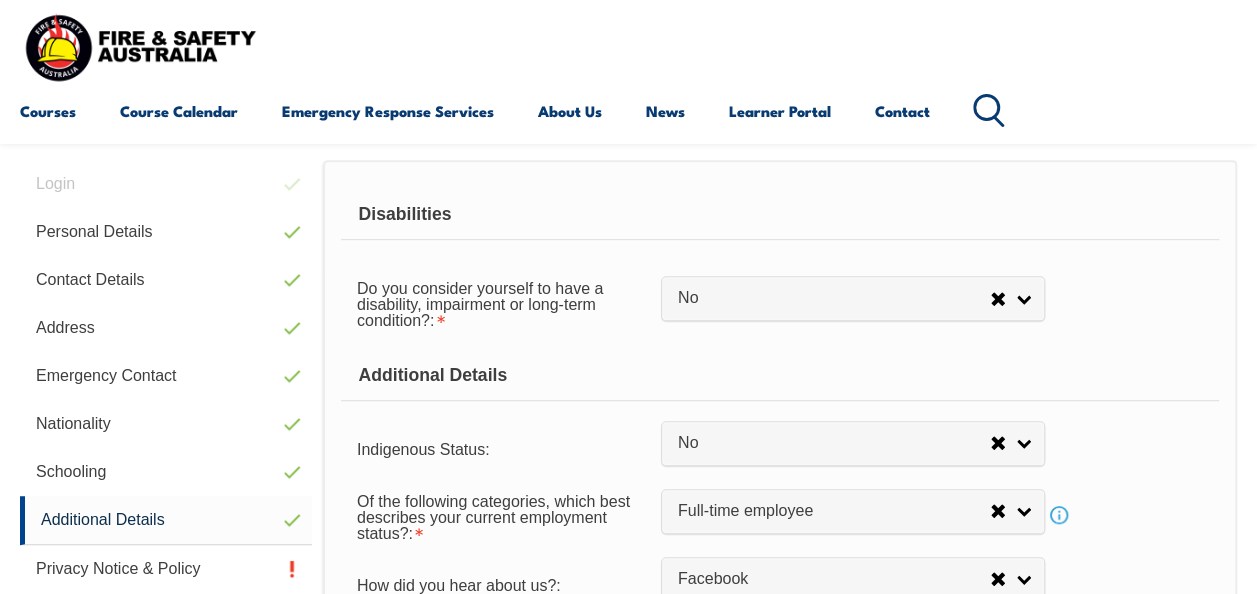 scroll, scrollTop: 485, scrollLeft: 0, axis: vertical 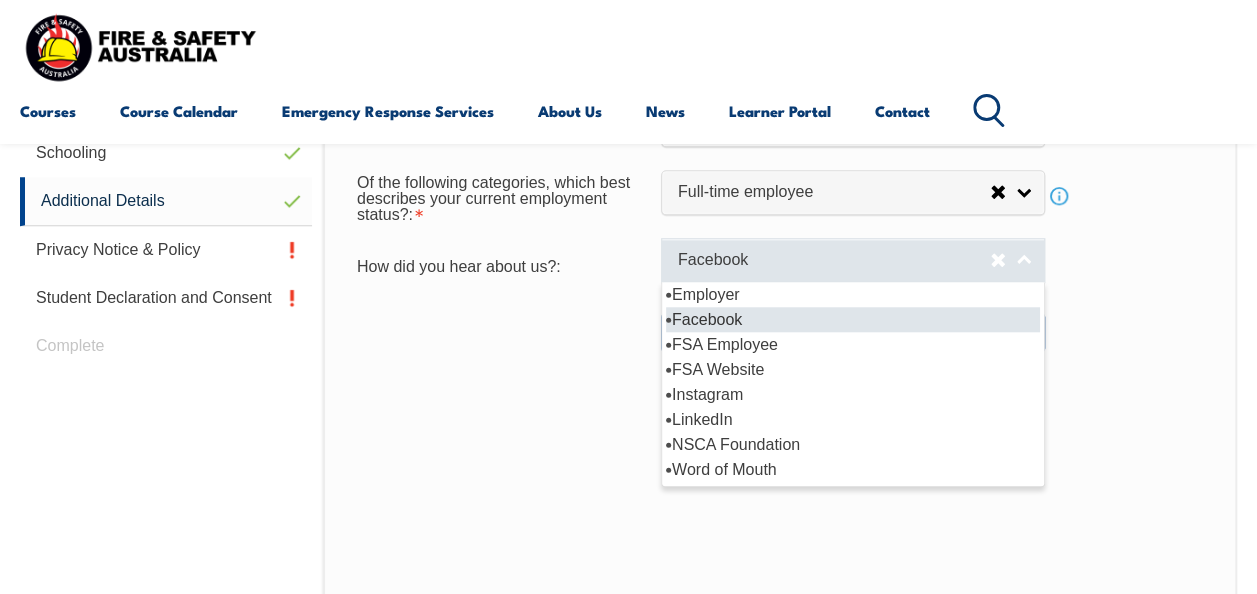 click on "Facebook" at bounding box center [853, 260] 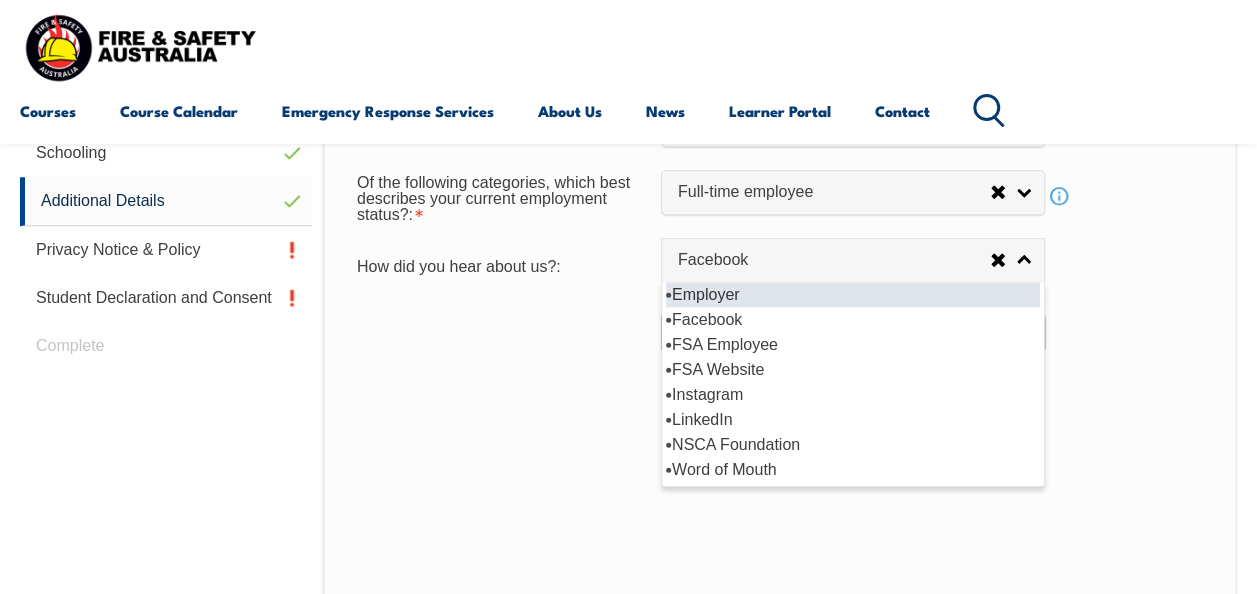 click on "Employer" at bounding box center (853, 294) 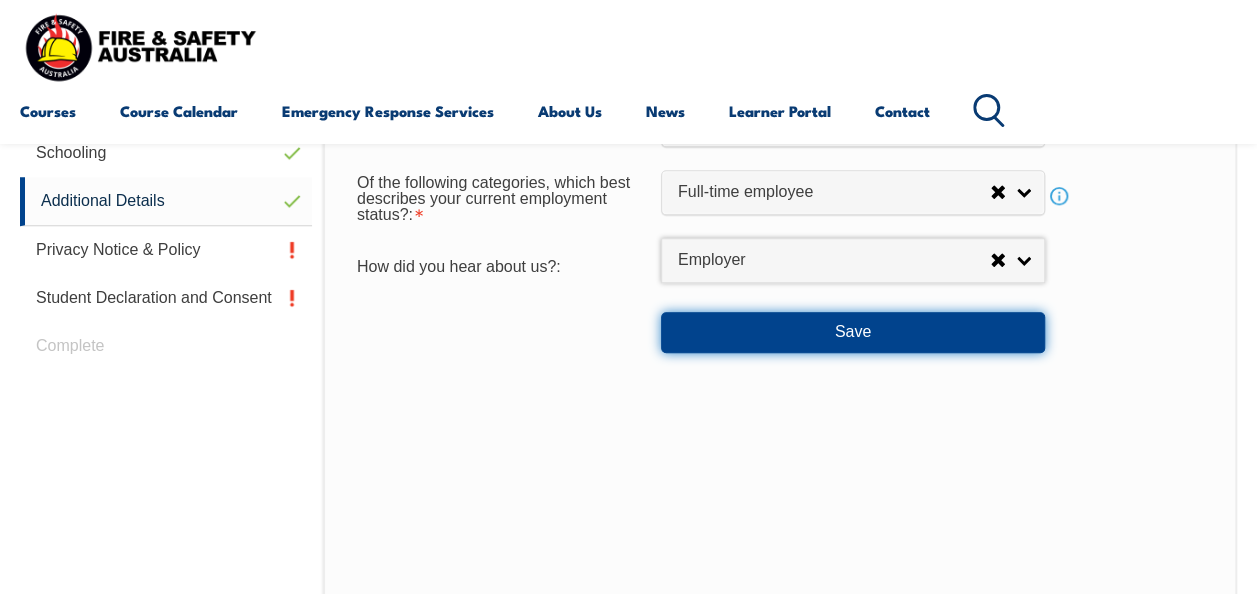 click on "Save" at bounding box center [853, 332] 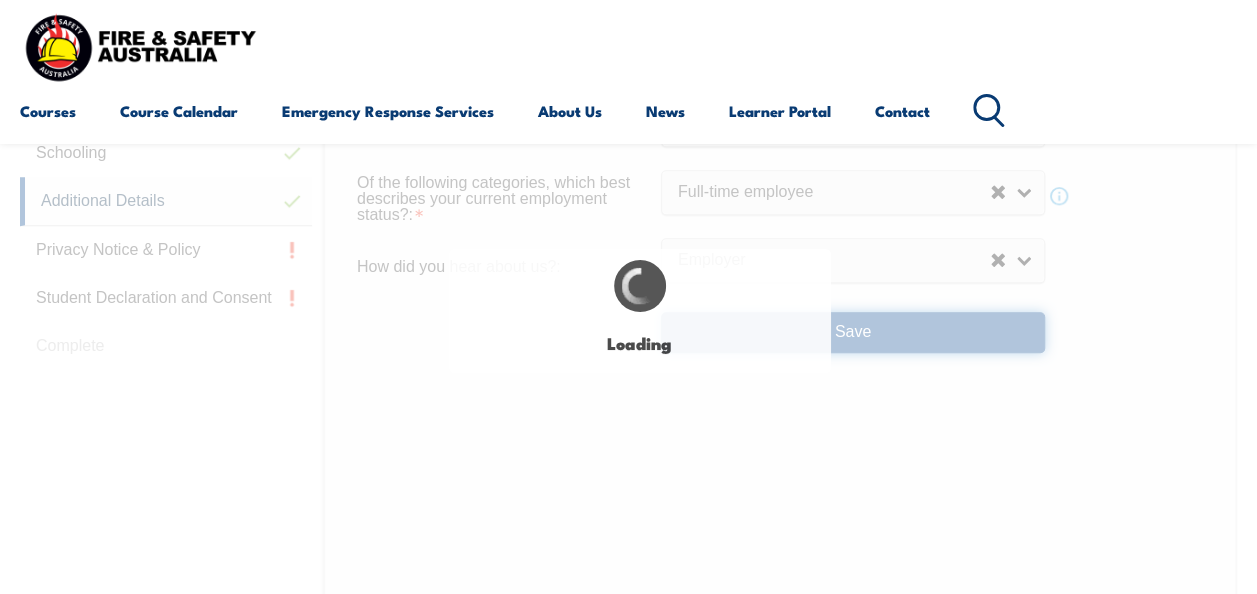 select on "false" 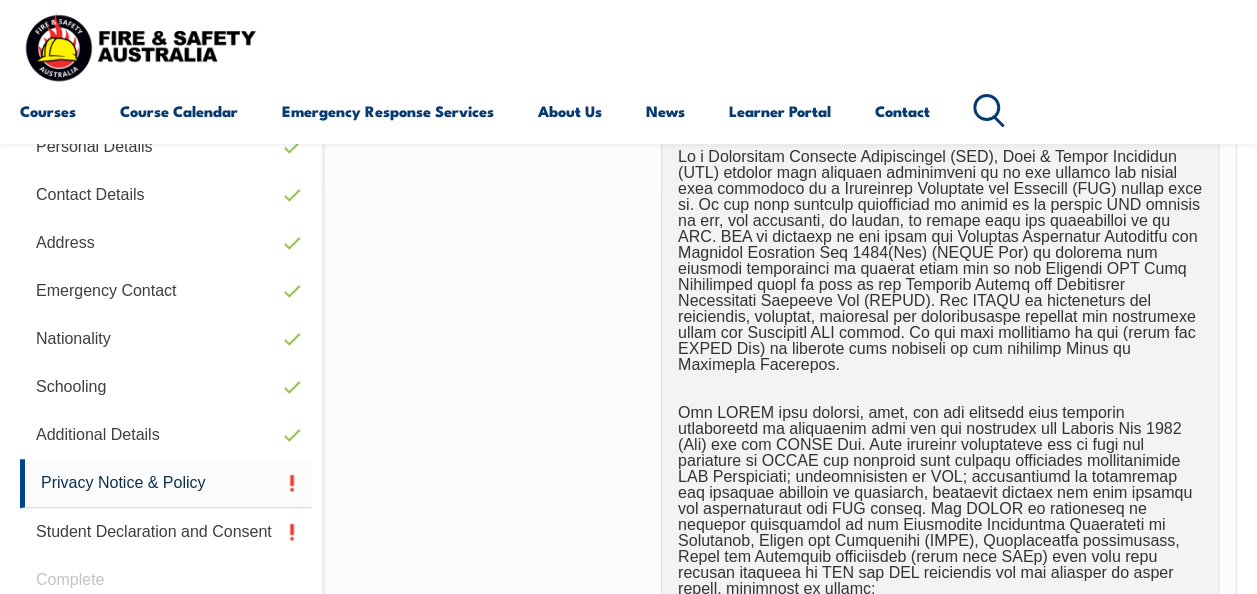 scroll, scrollTop: 485, scrollLeft: 0, axis: vertical 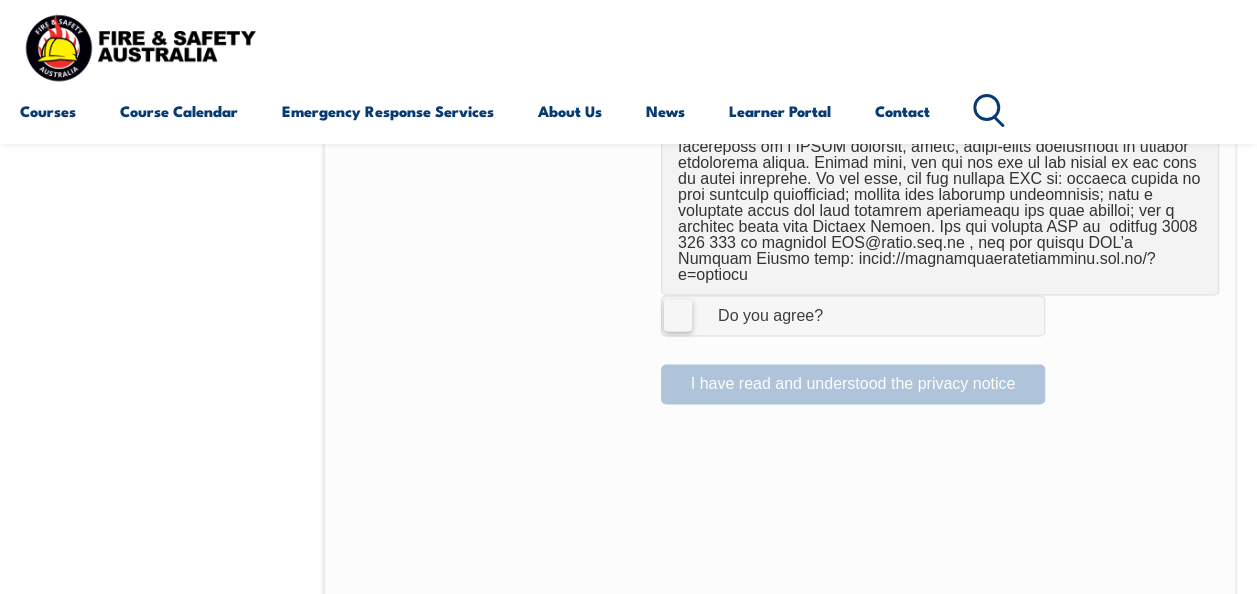 click on "I Agree Do you agree?" at bounding box center (853, 315) 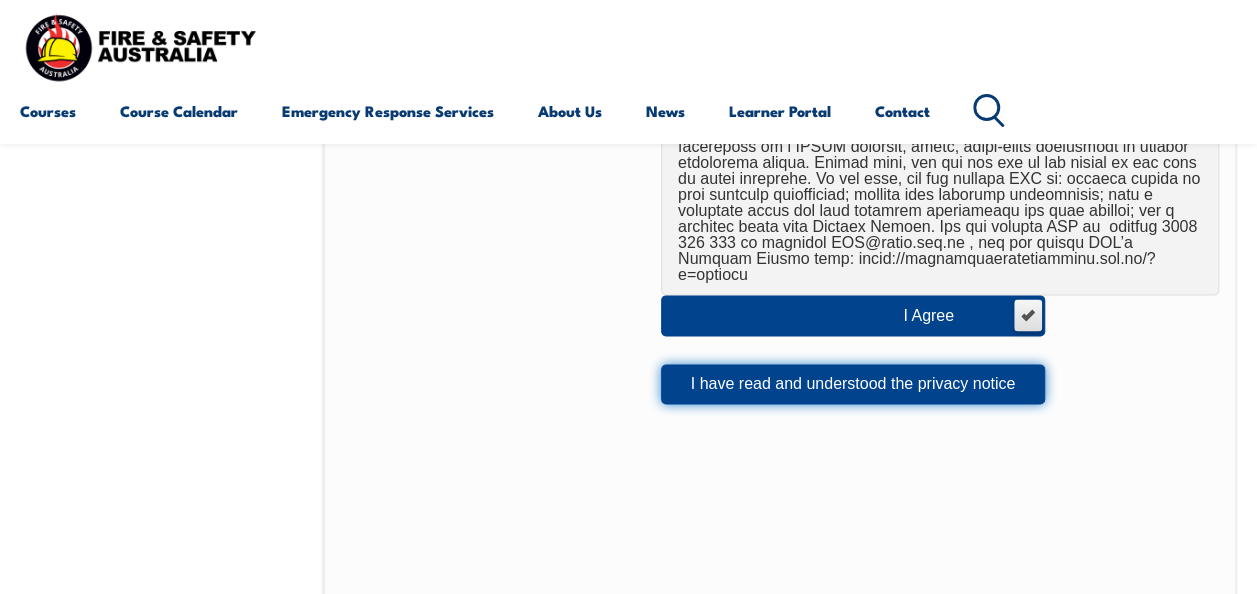 click on "I have read and understood the privacy notice" at bounding box center (853, 384) 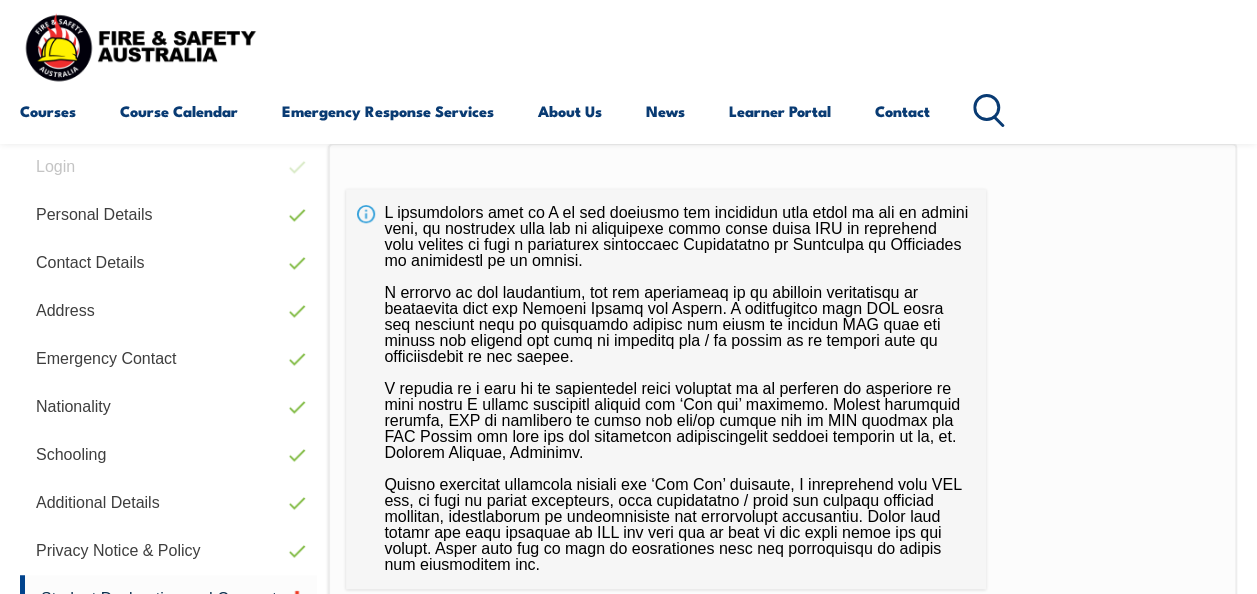 scroll, scrollTop: 484, scrollLeft: 0, axis: vertical 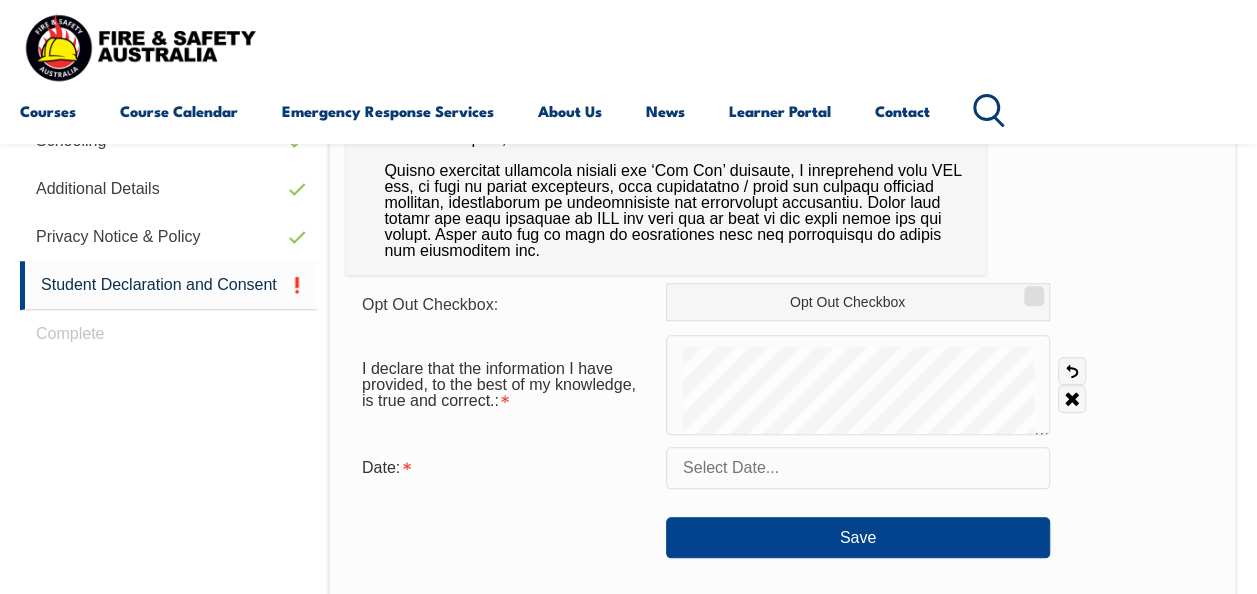 click on "I declare that the information I have provided, to the best of my knowledge, is true and correct.: Undo Clear" at bounding box center (782, 385) 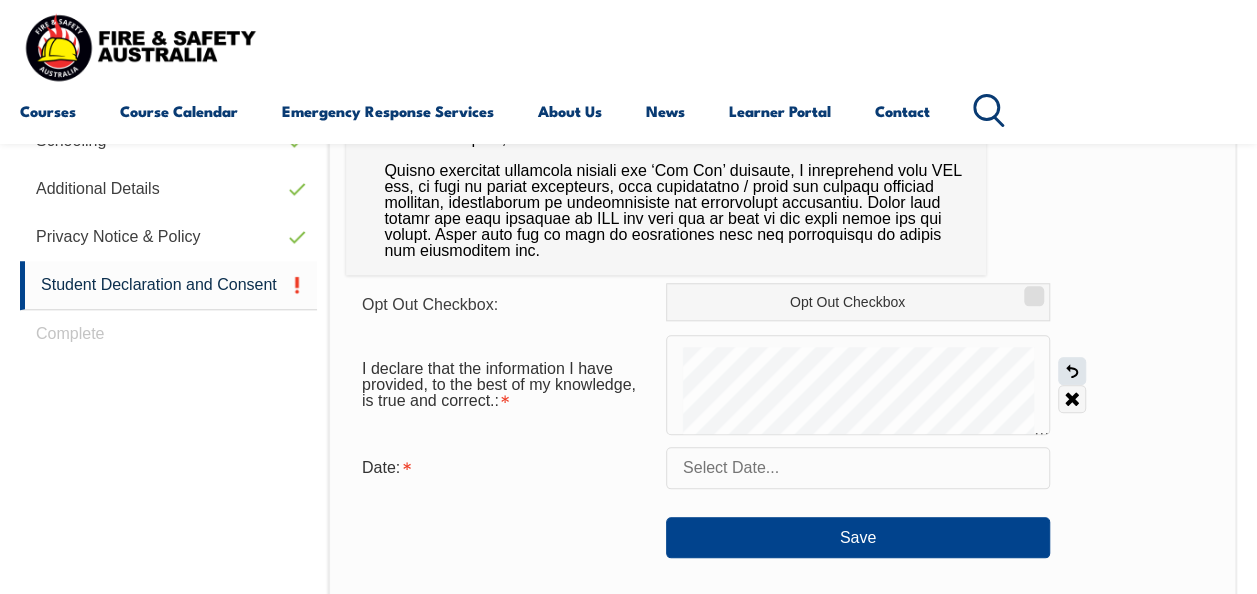 click on "Undo" at bounding box center (1072, 371) 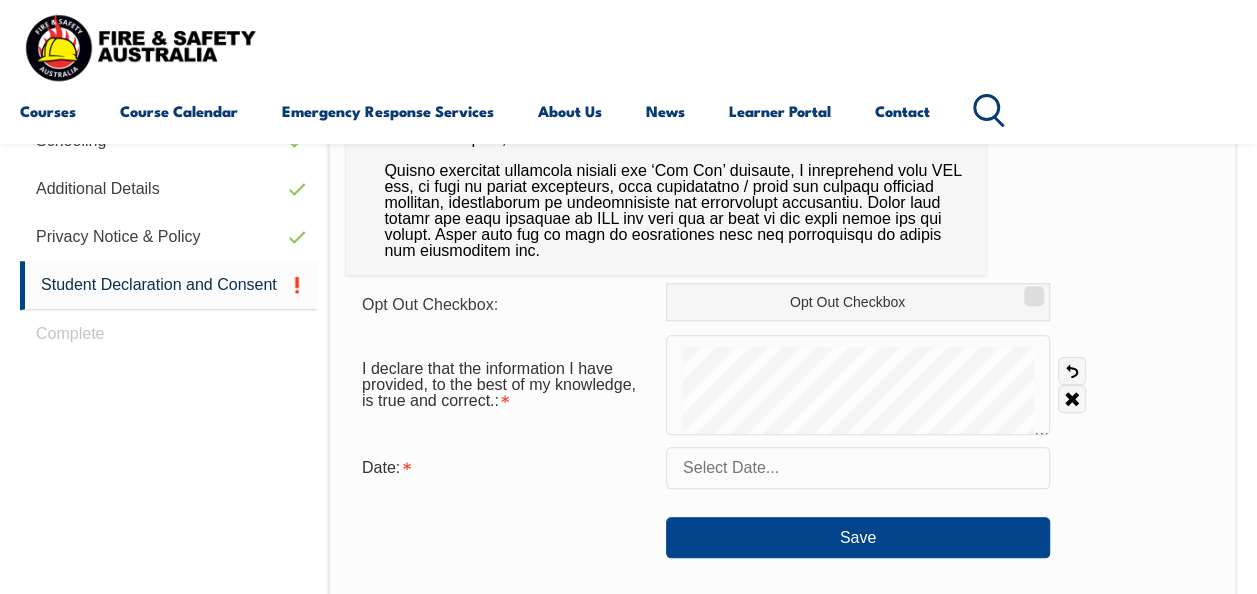 click at bounding box center [858, 468] 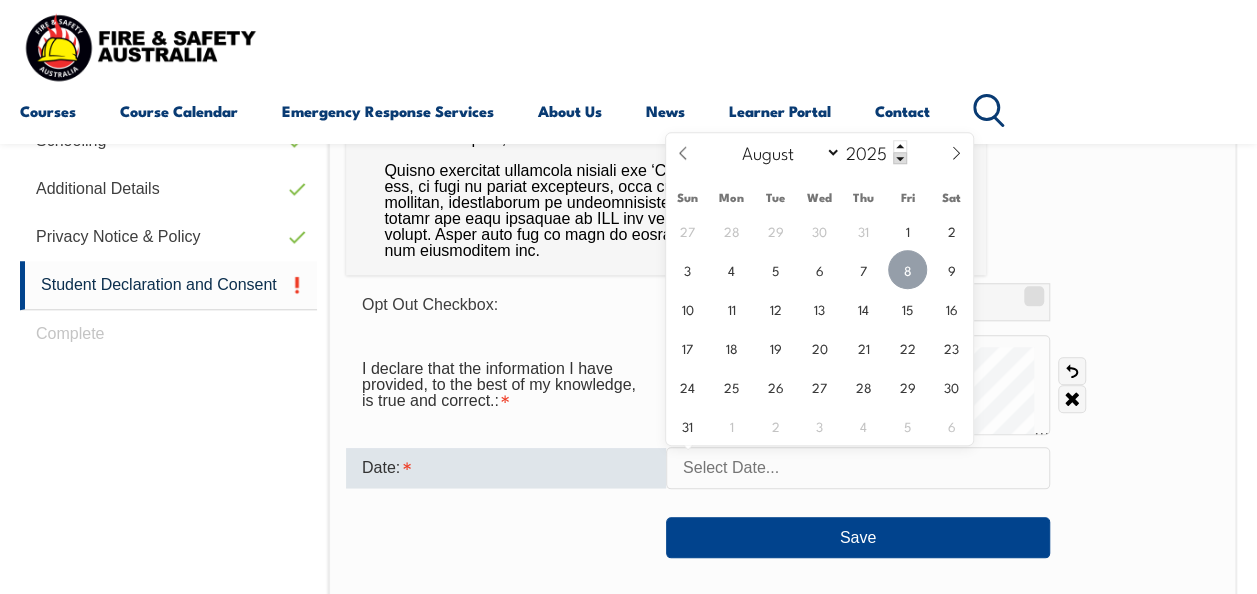 click on "8" at bounding box center (907, 269) 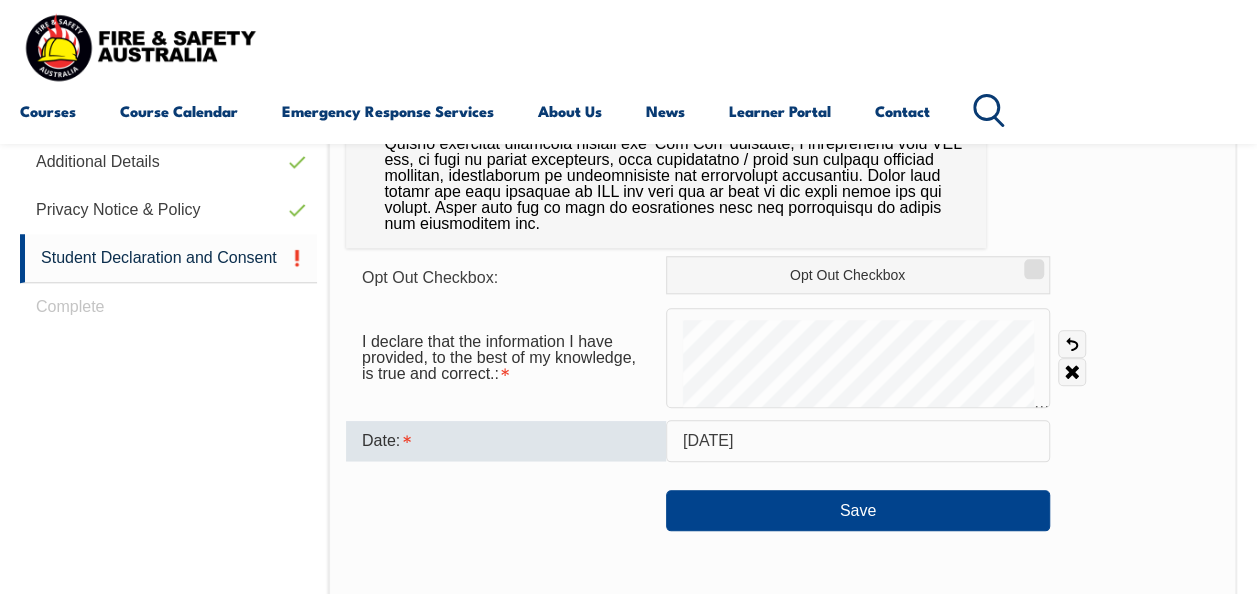 scroll, scrollTop: 862, scrollLeft: 0, axis: vertical 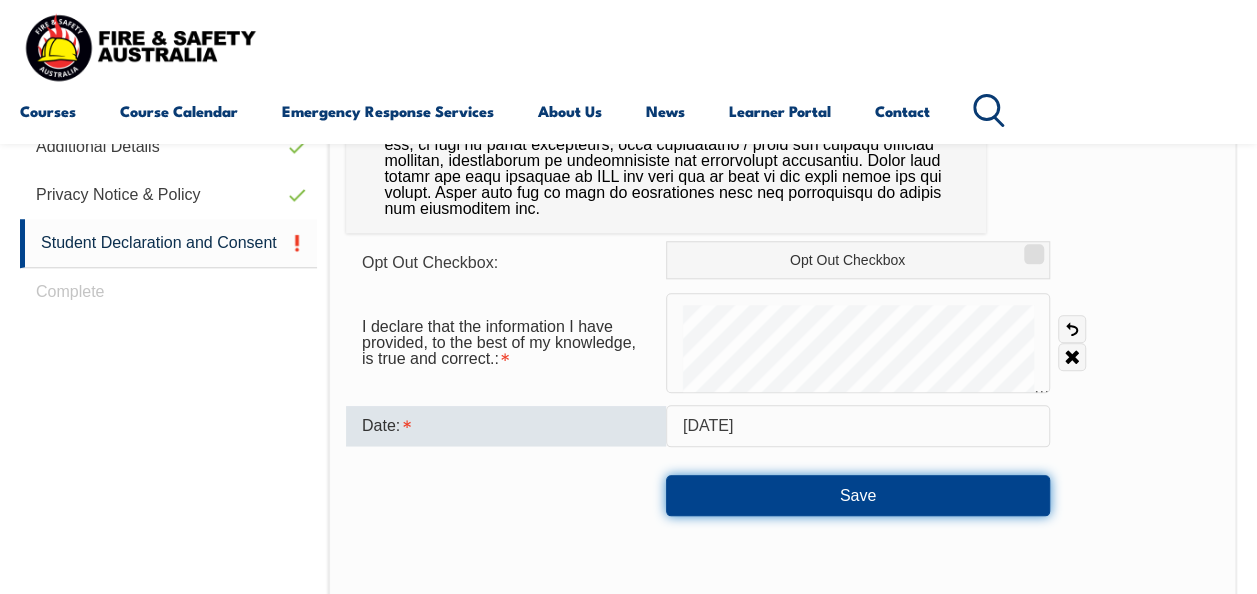click on "Save" at bounding box center (858, 495) 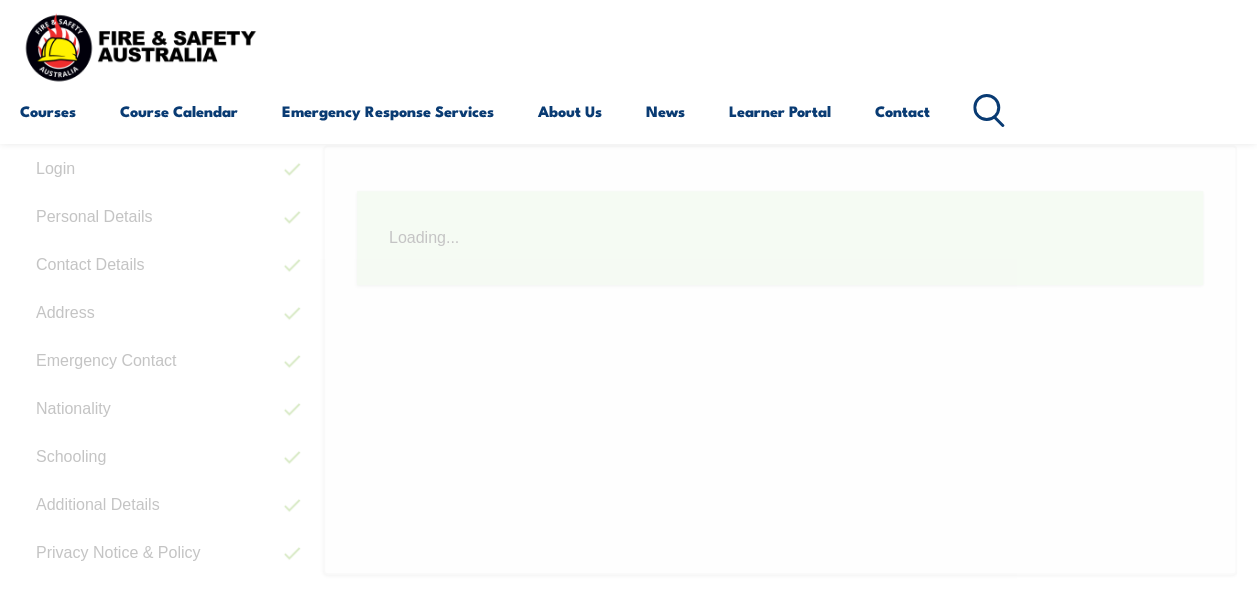 scroll, scrollTop: 485, scrollLeft: 0, axis: vertical 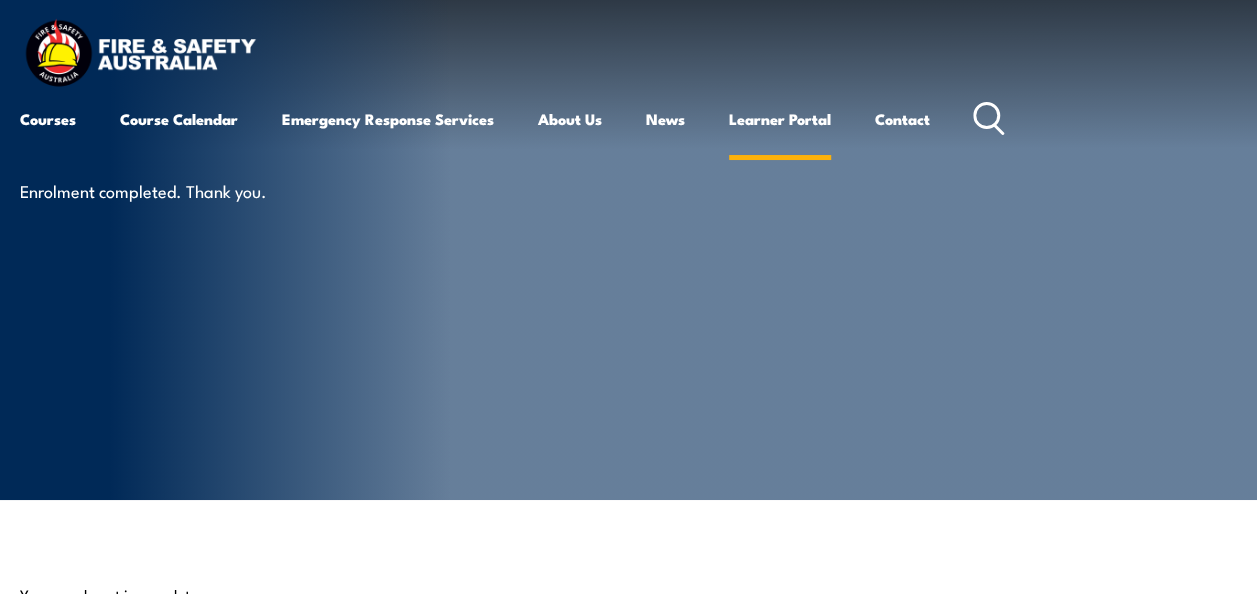 click on "Learner Portal" at bounding box center (780, 119) 